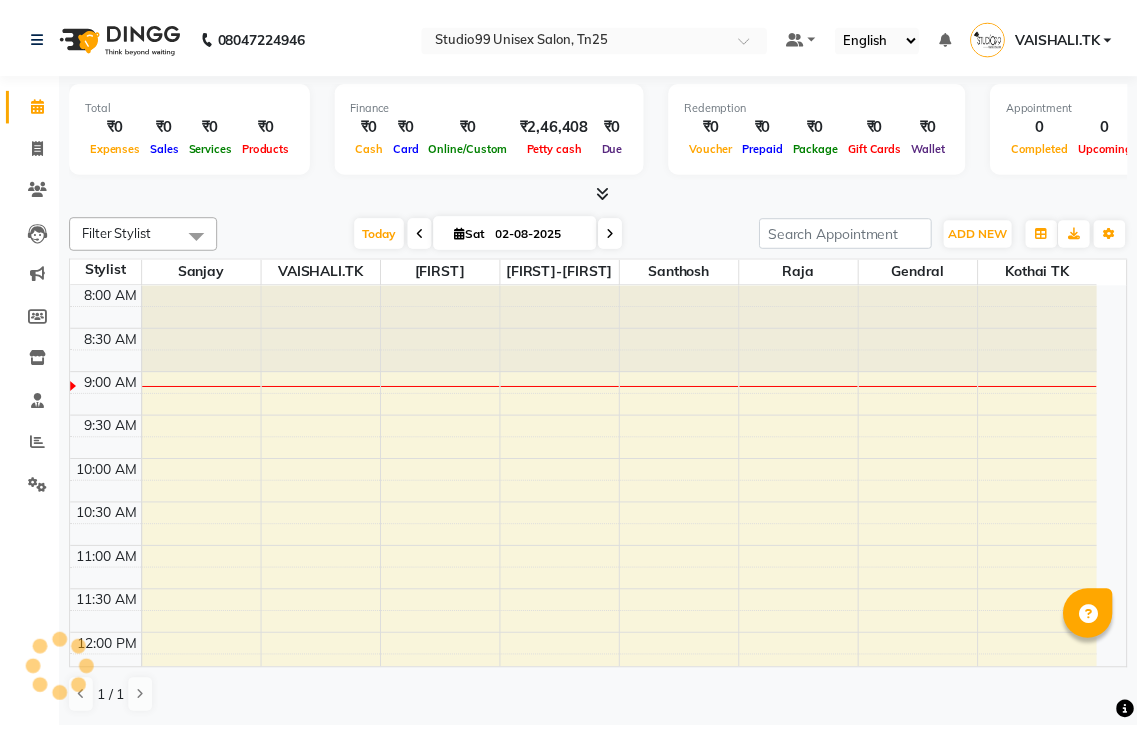 scroll, scrollTop: 0, scrollLeft: 0, axis: both 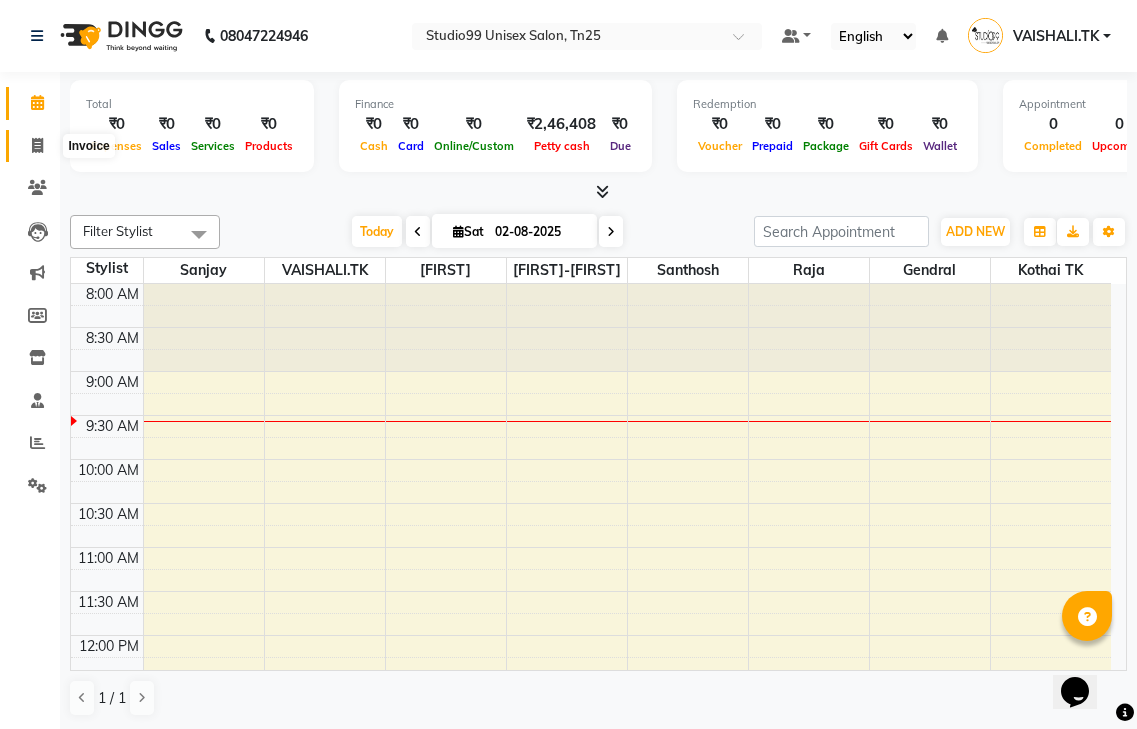 click 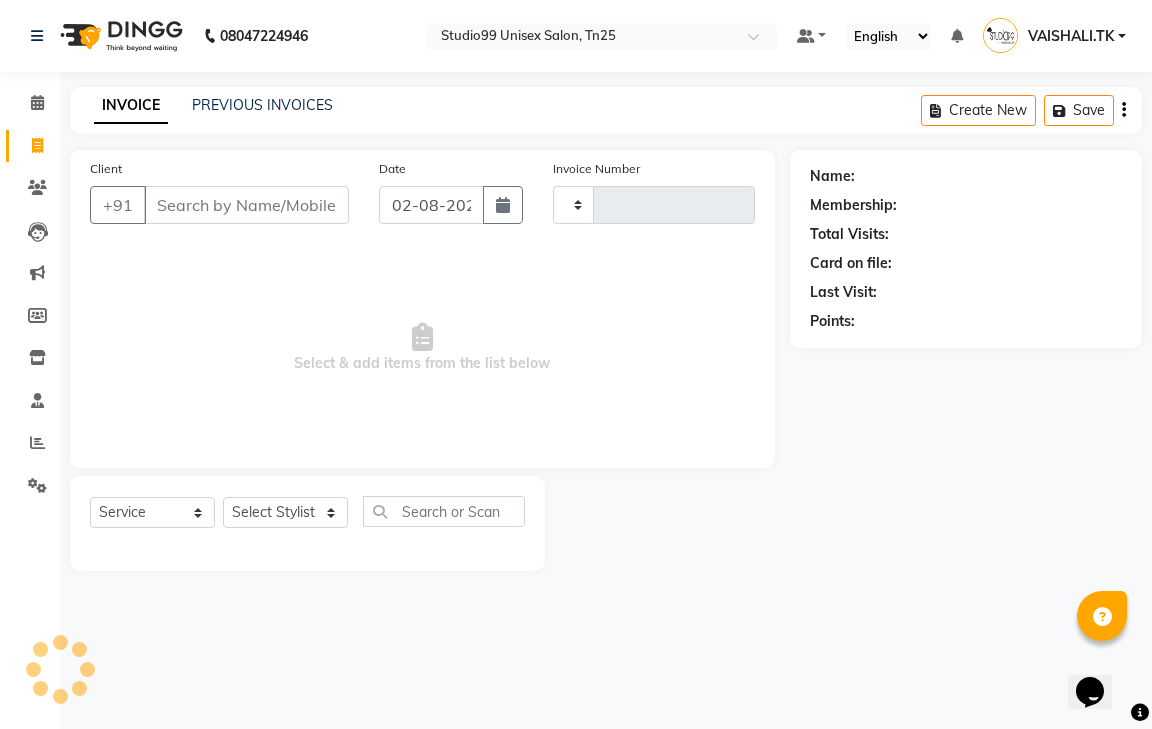type on "0643" 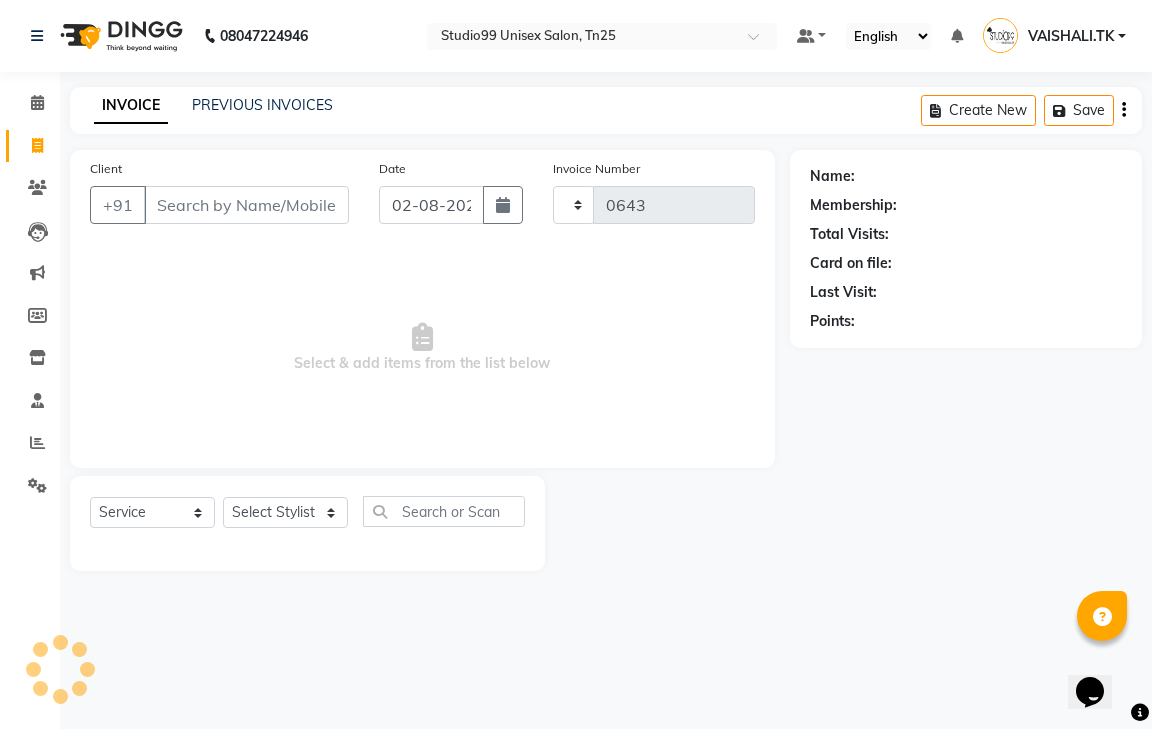 select on "8331" 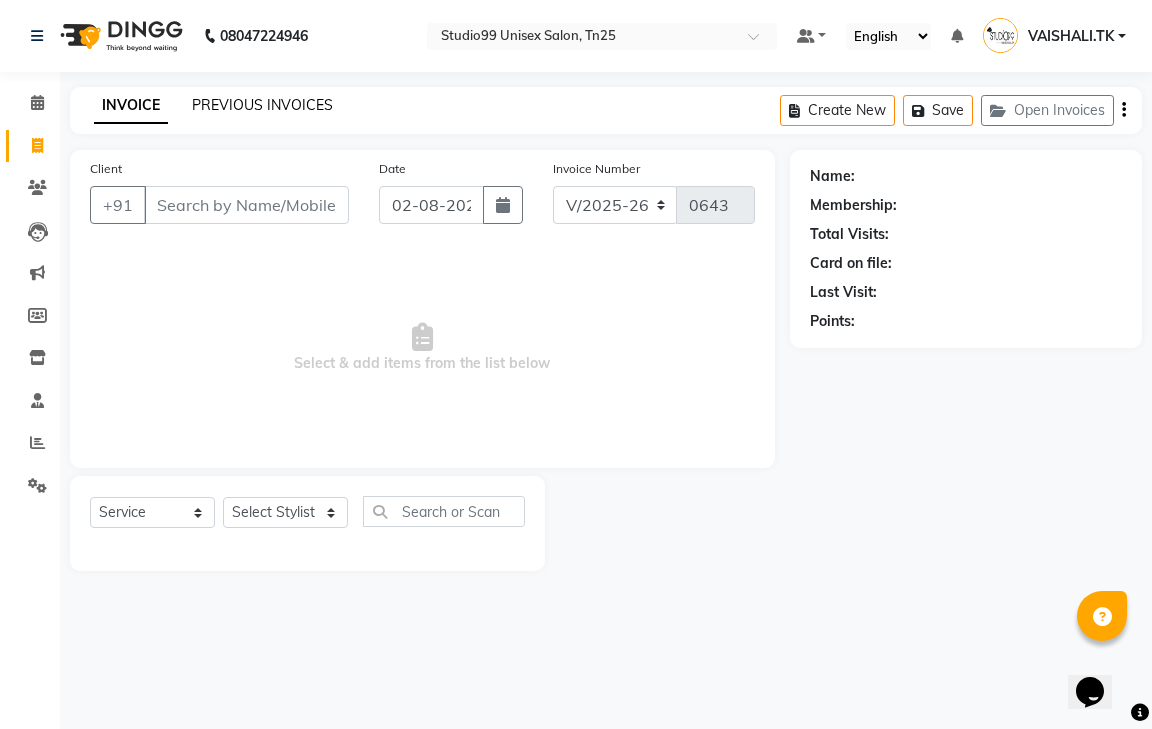 click on "PREVIOUS INVOICES" 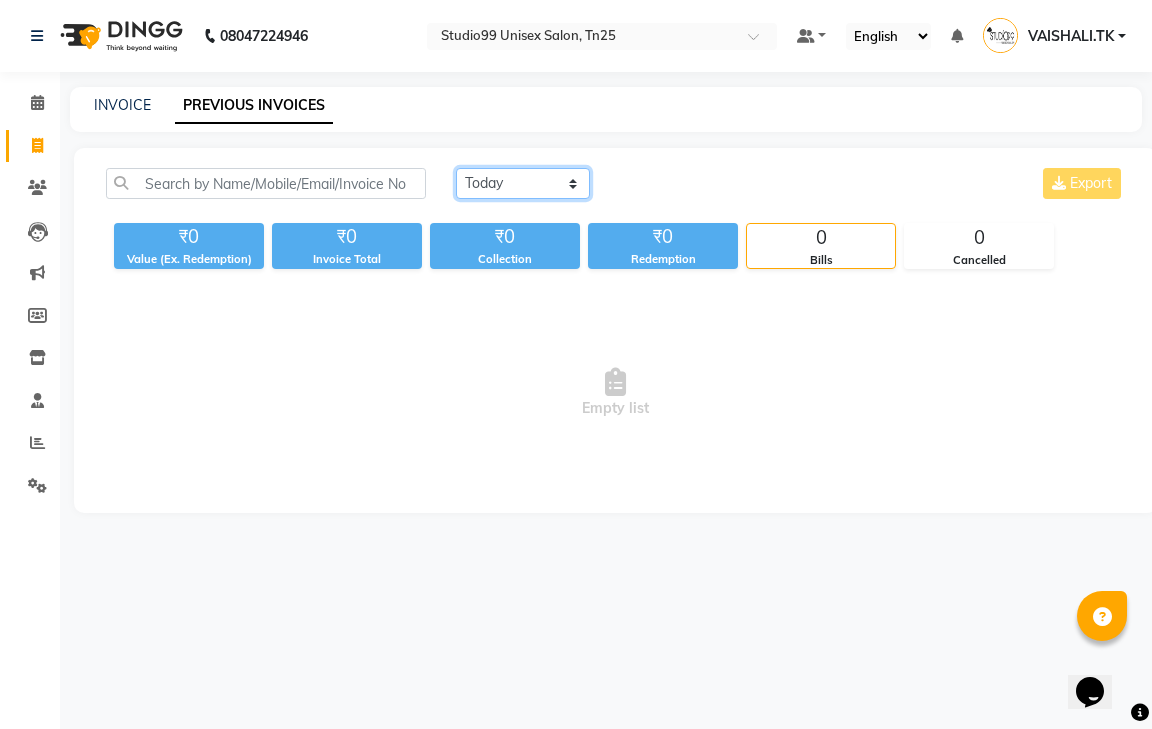 click on "Today Yesterday Custom Range" 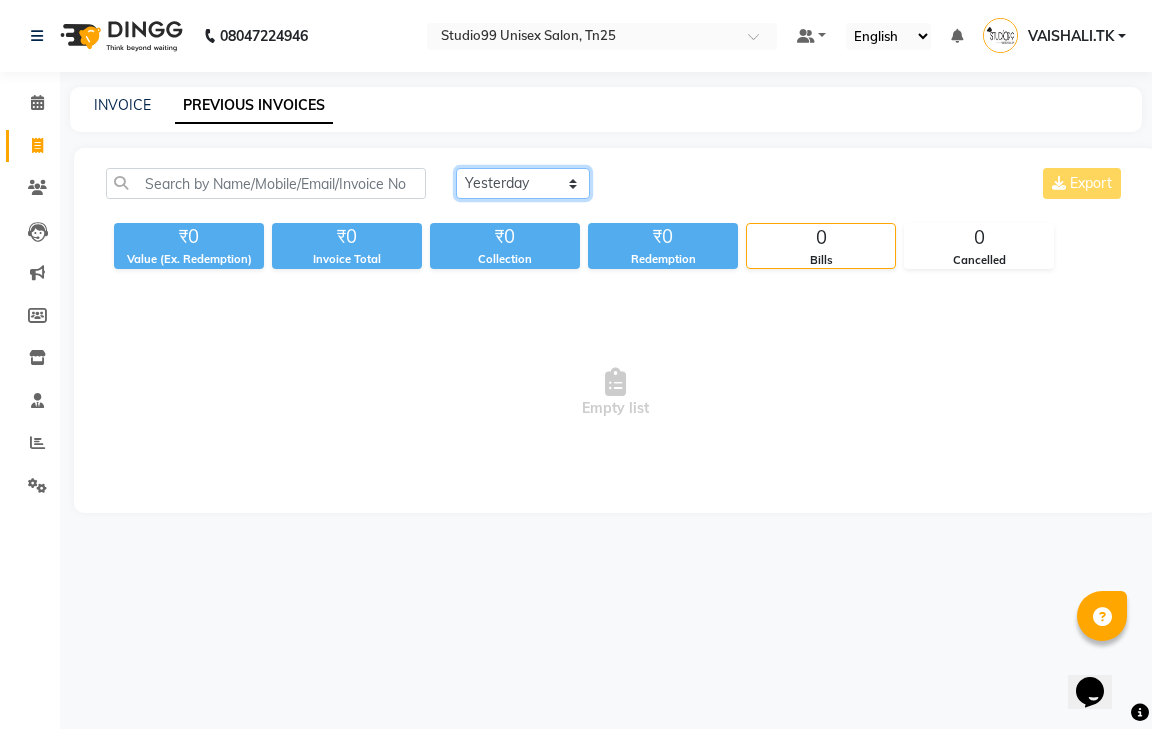 click on "Today Yesterday Custom Range" 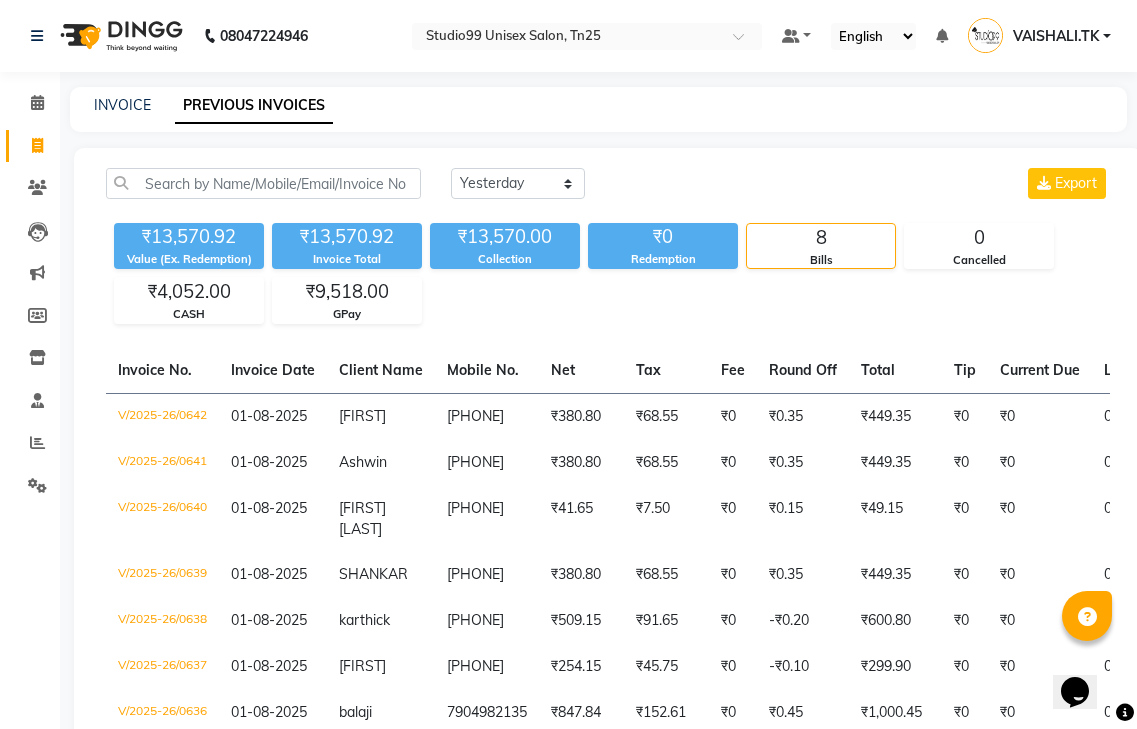 click on "INVOICE PREVIOUS INVOICES" 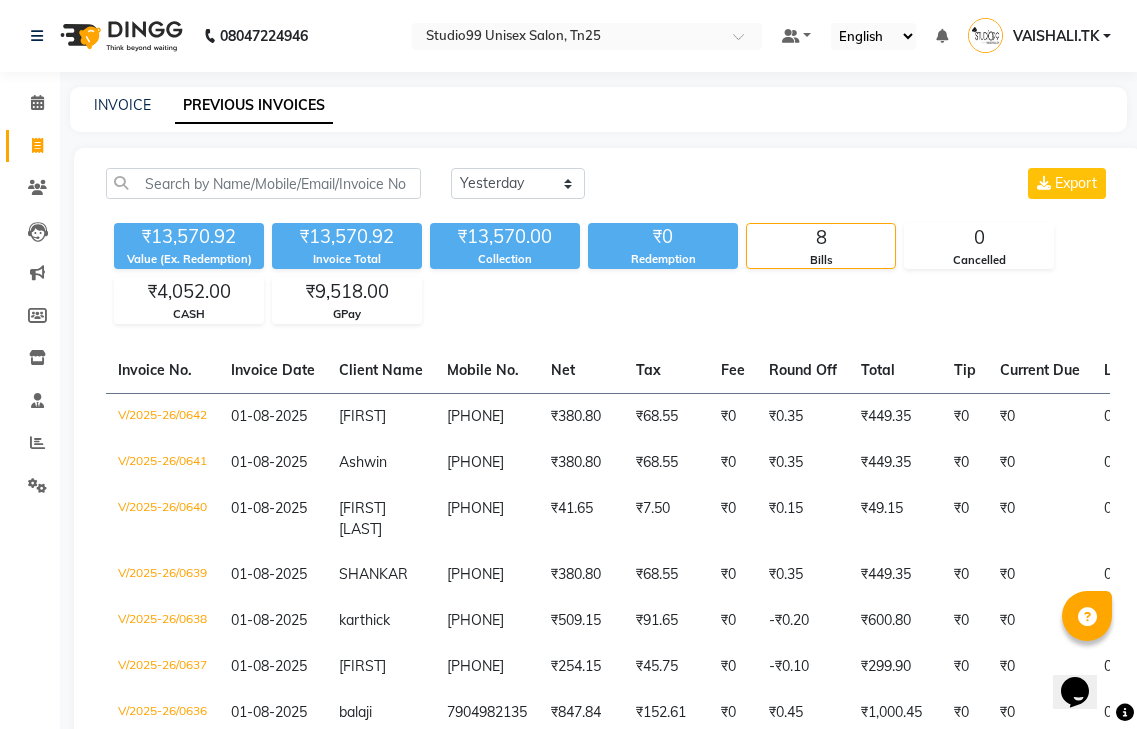 click on "INVOICE PREVIOUS INVOICES" 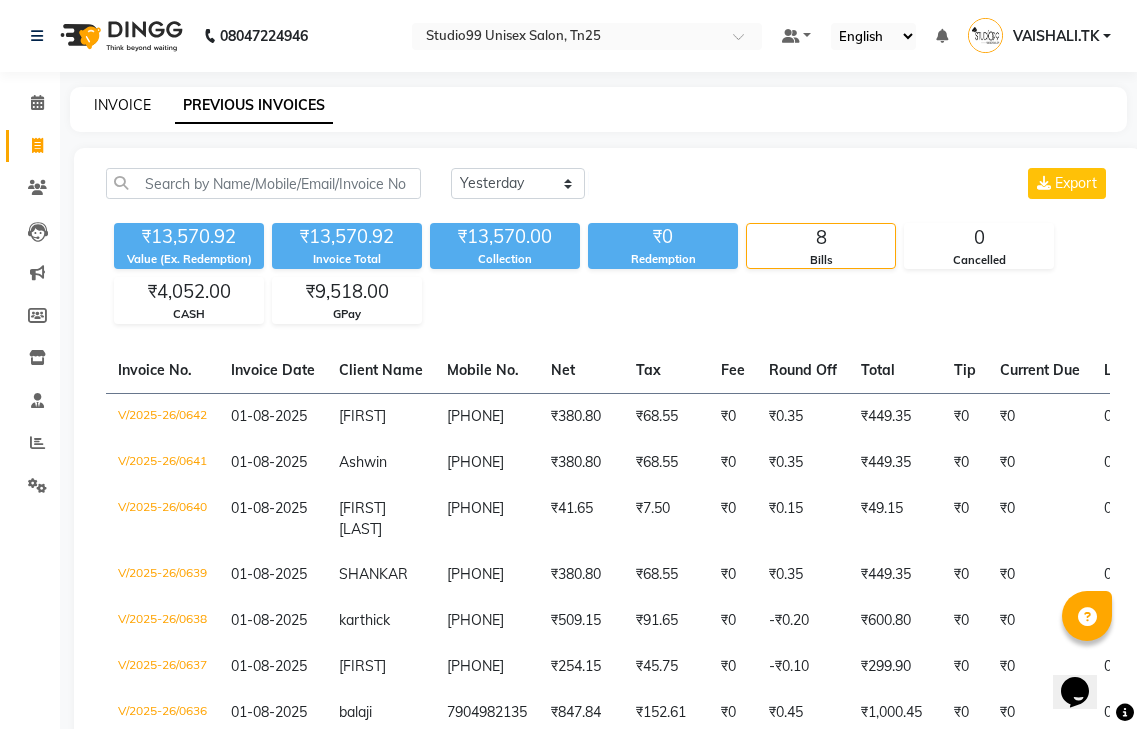 click on "INVOICE" 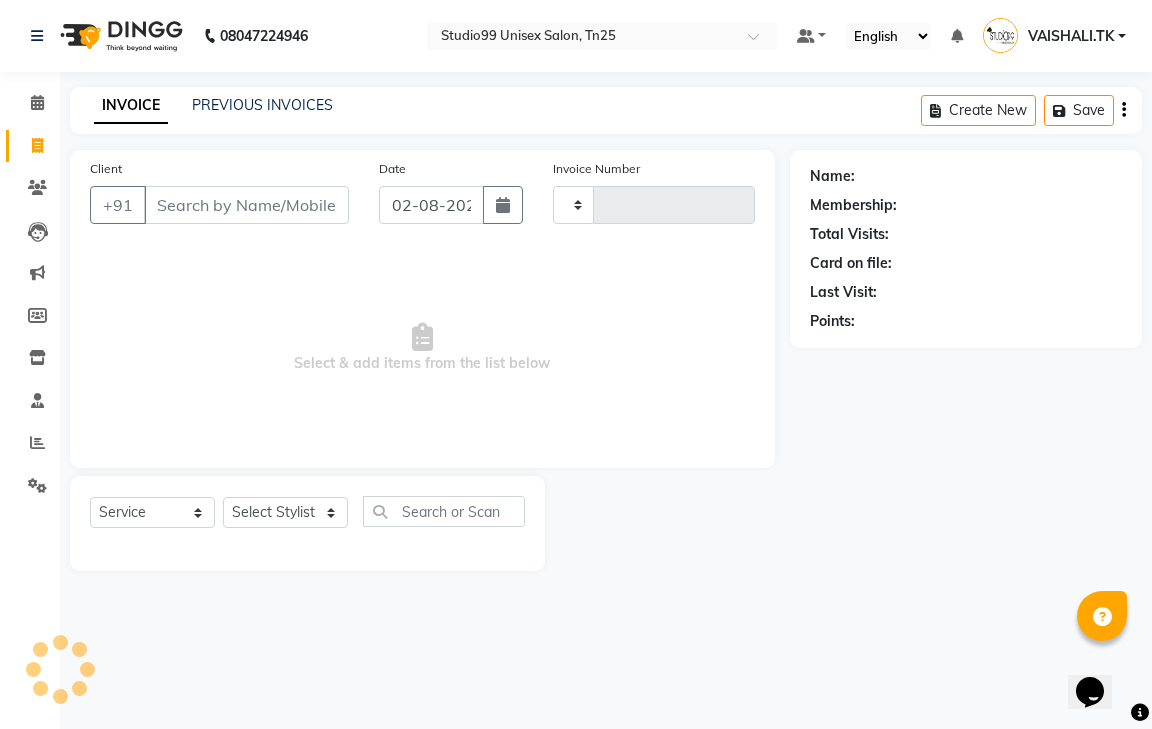 type on "0643" 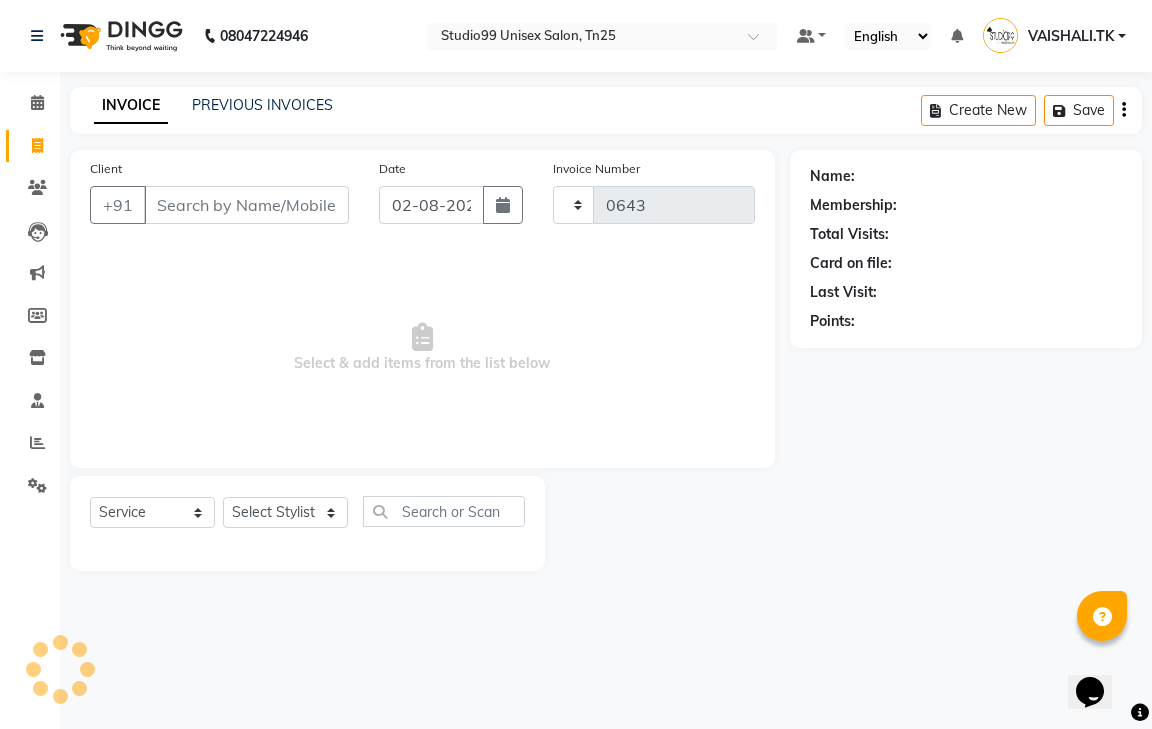 select on "8331" 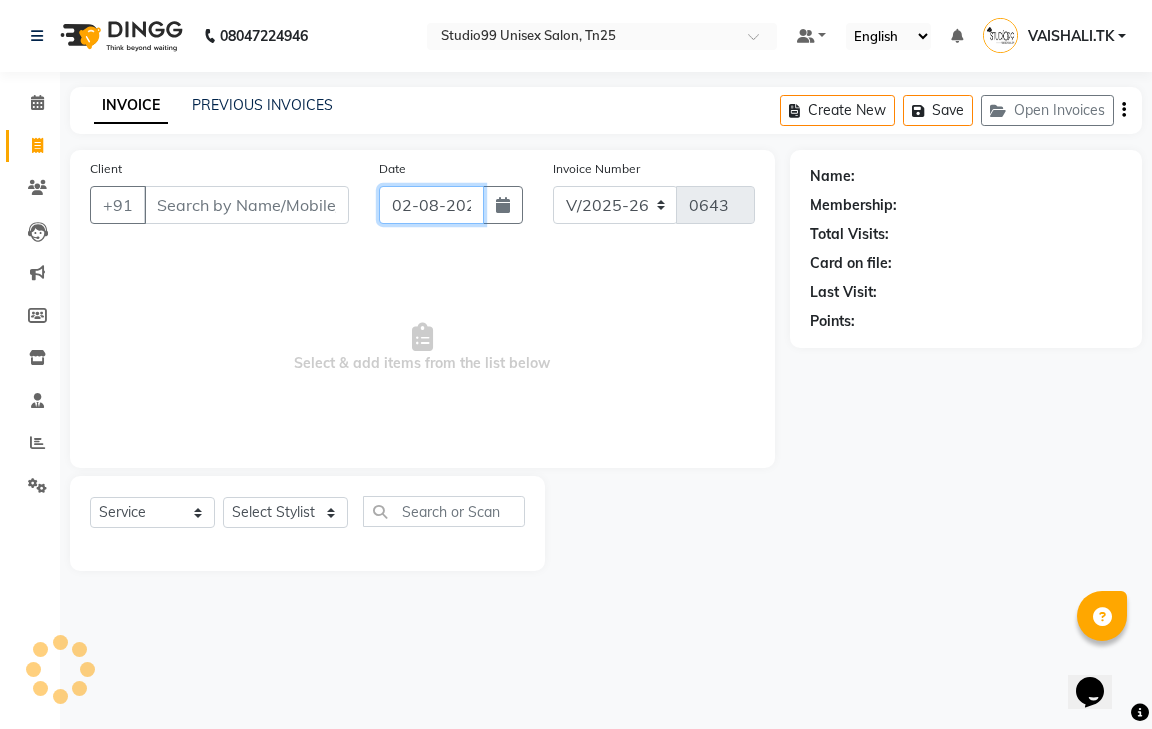 click on "02-08-2025" 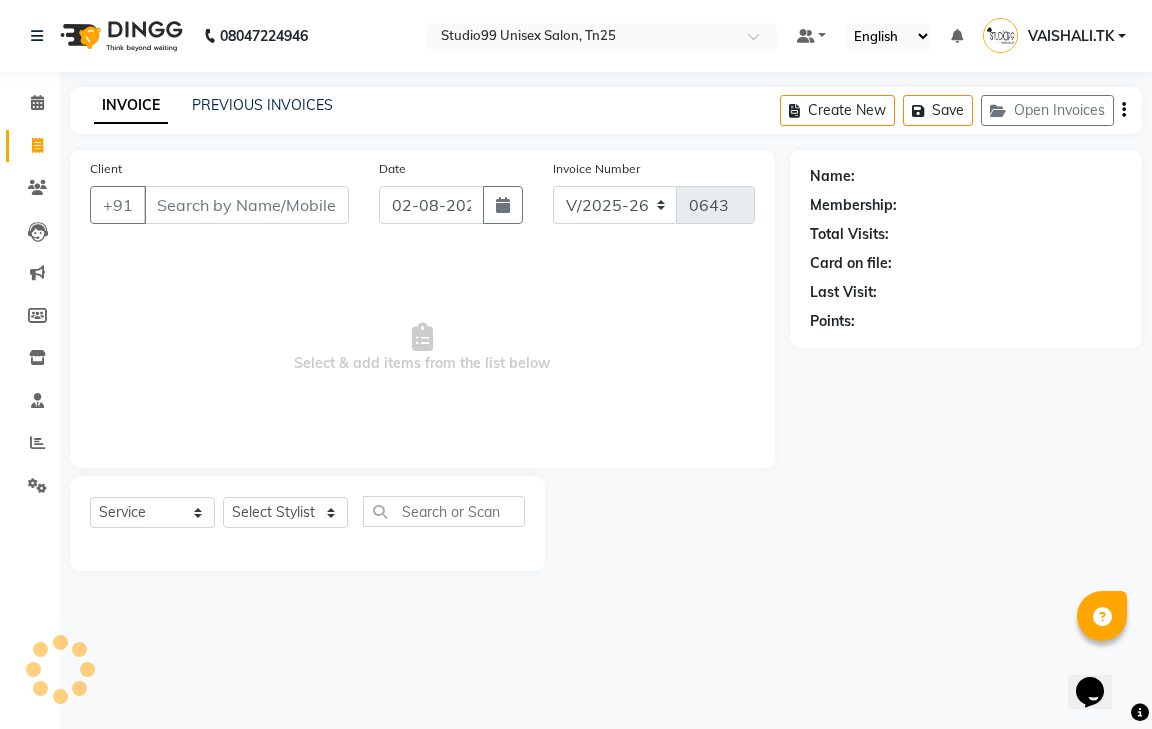 select on "8" 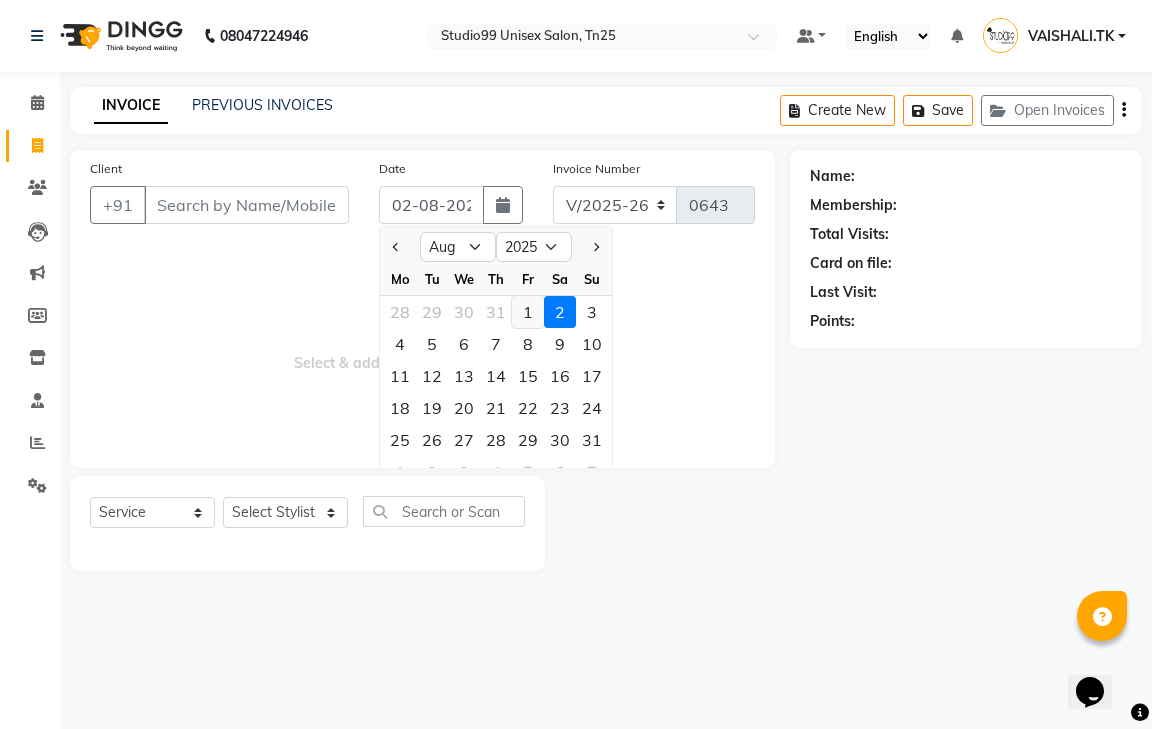 click on "1" 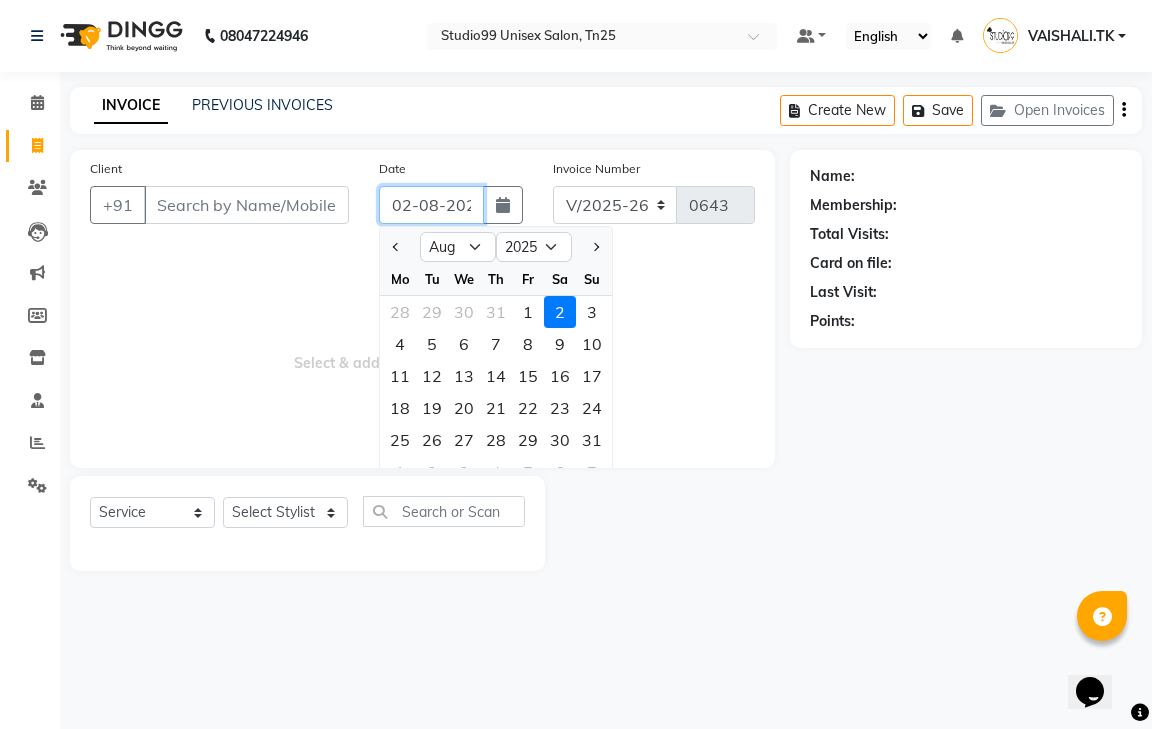 type on "01-08-2025" 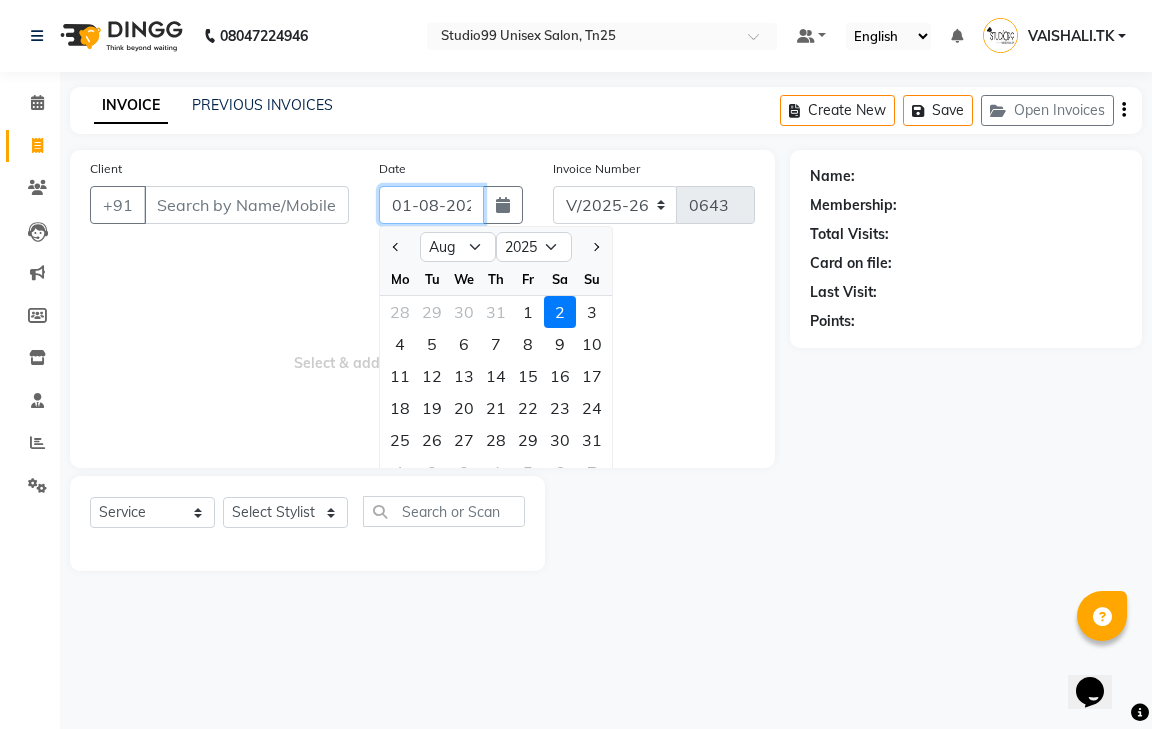 scroll, scrollTop: 0, scrollLeft: 12, axis: horizontal 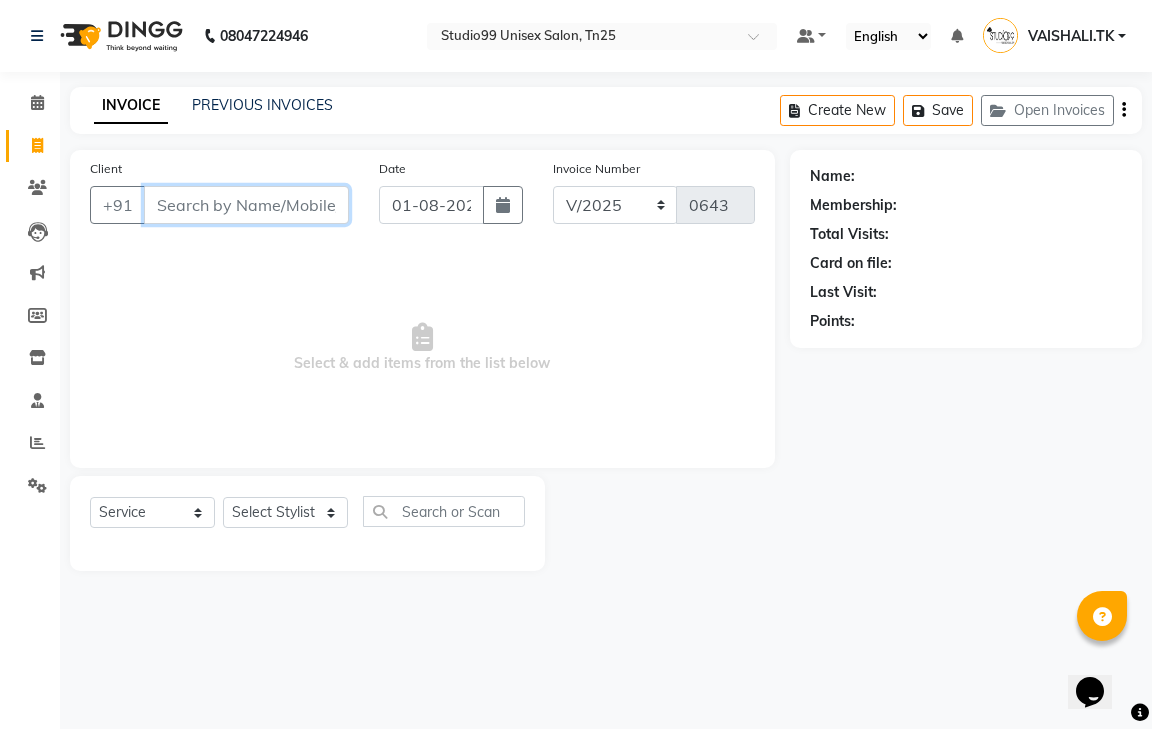 click on "Client" at bounding box center (246, 205) 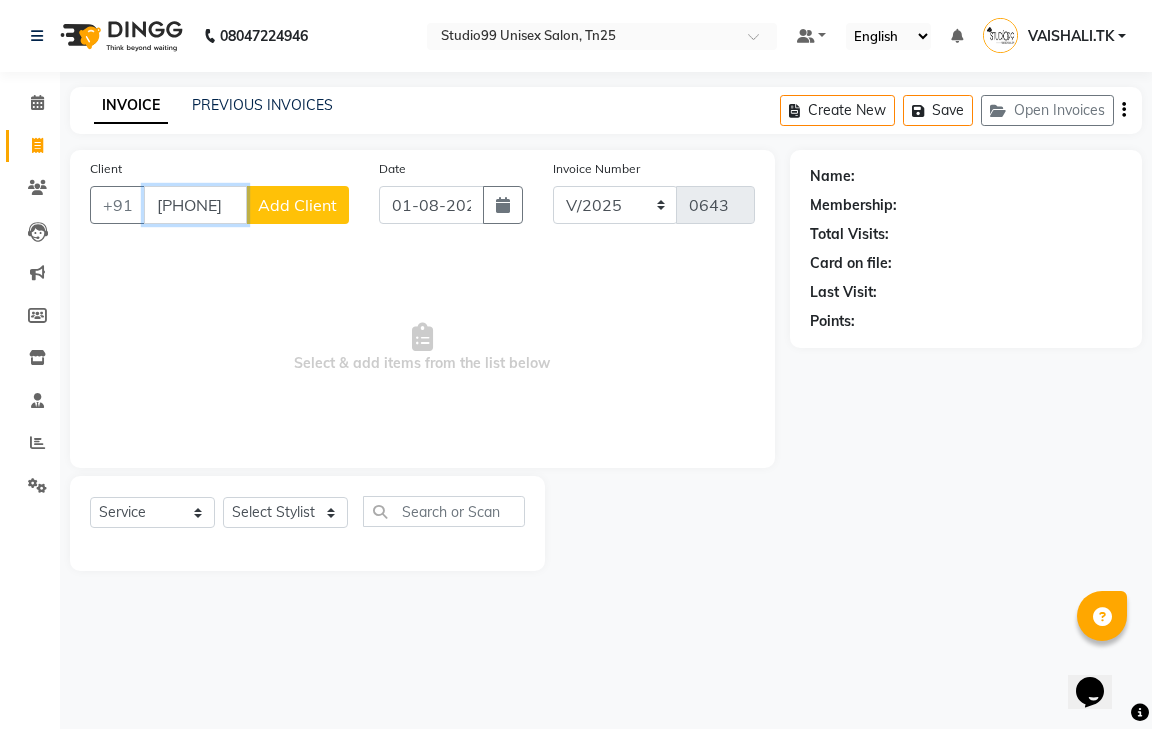 type on "[PHONE]" 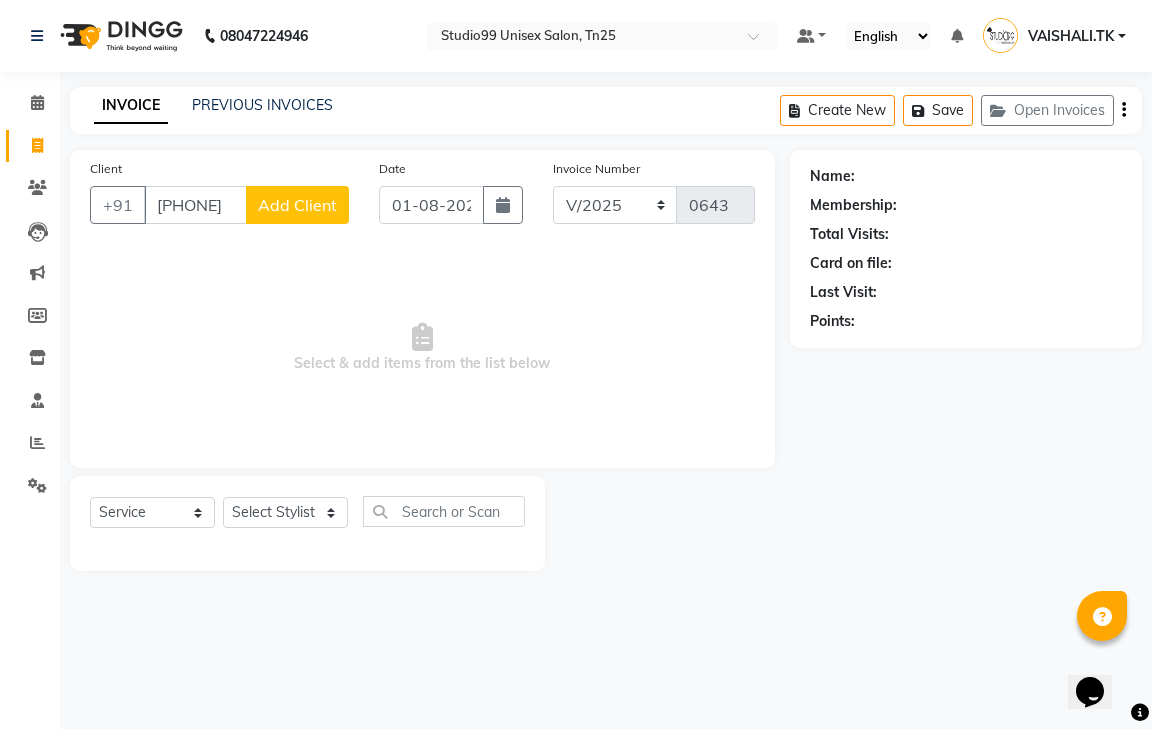 click on "Add Client" 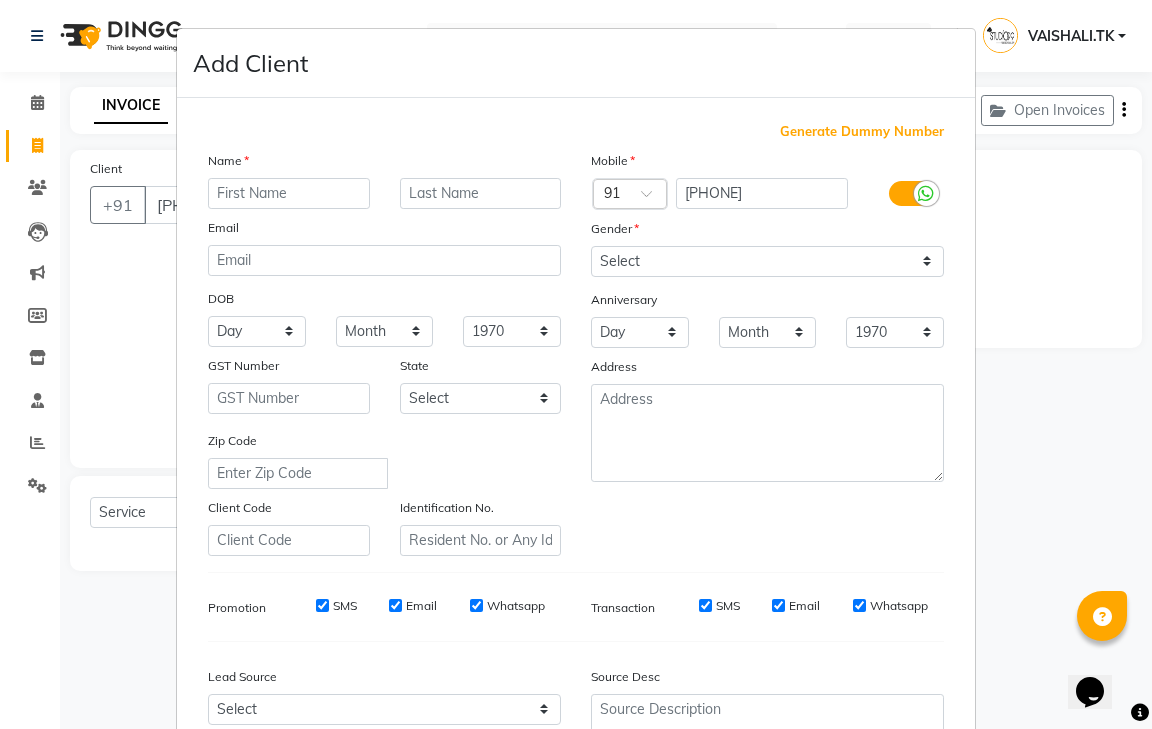click at bounding box center (289, 193) 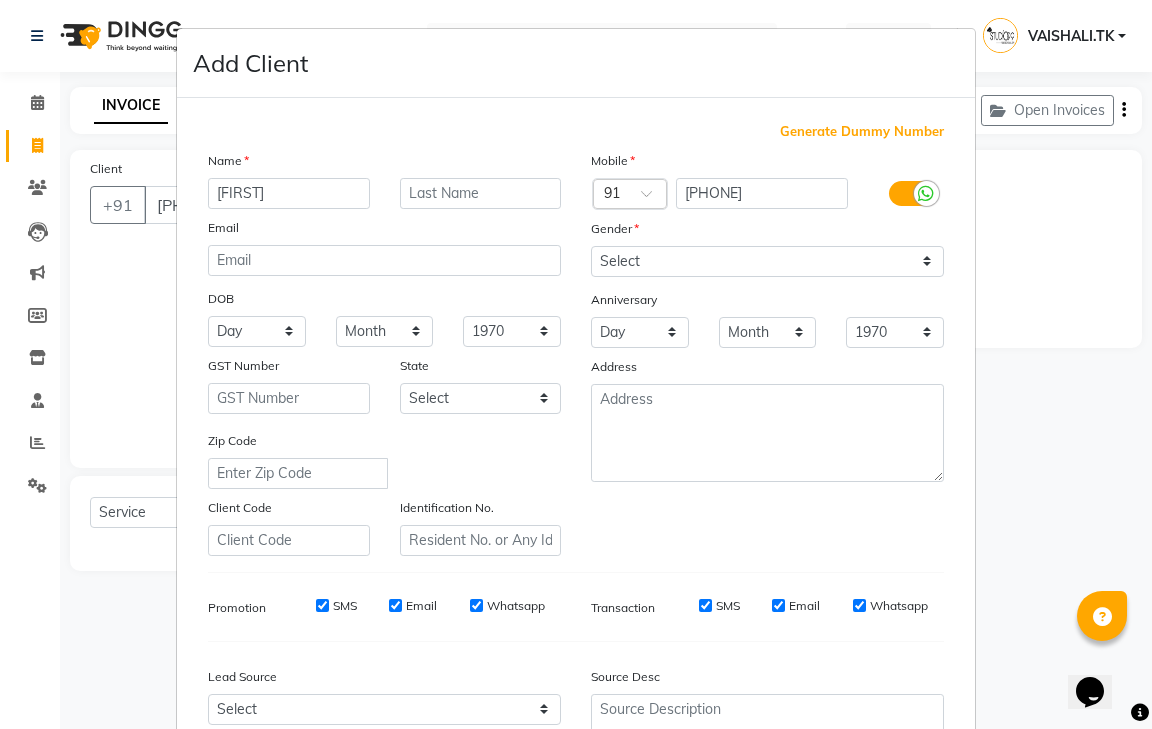 type on "[FIRST]" 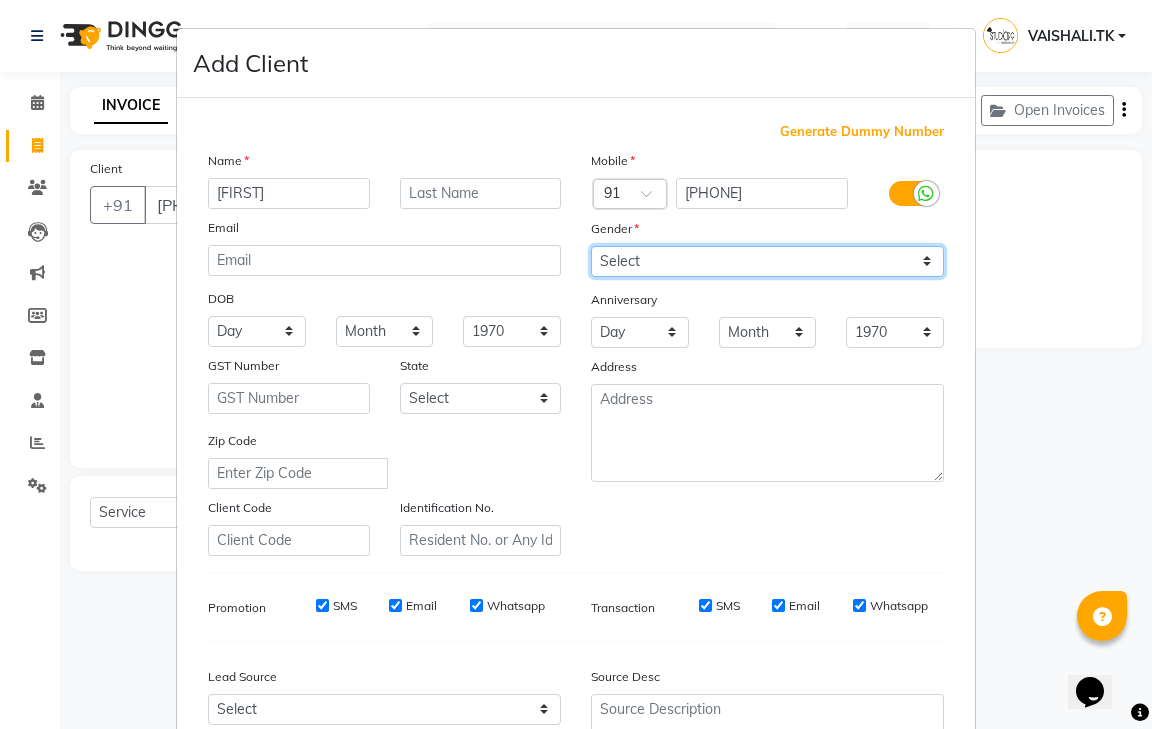 click on "Select Male Female Other Prefer Not To Say" at bounding box center (767, 261) 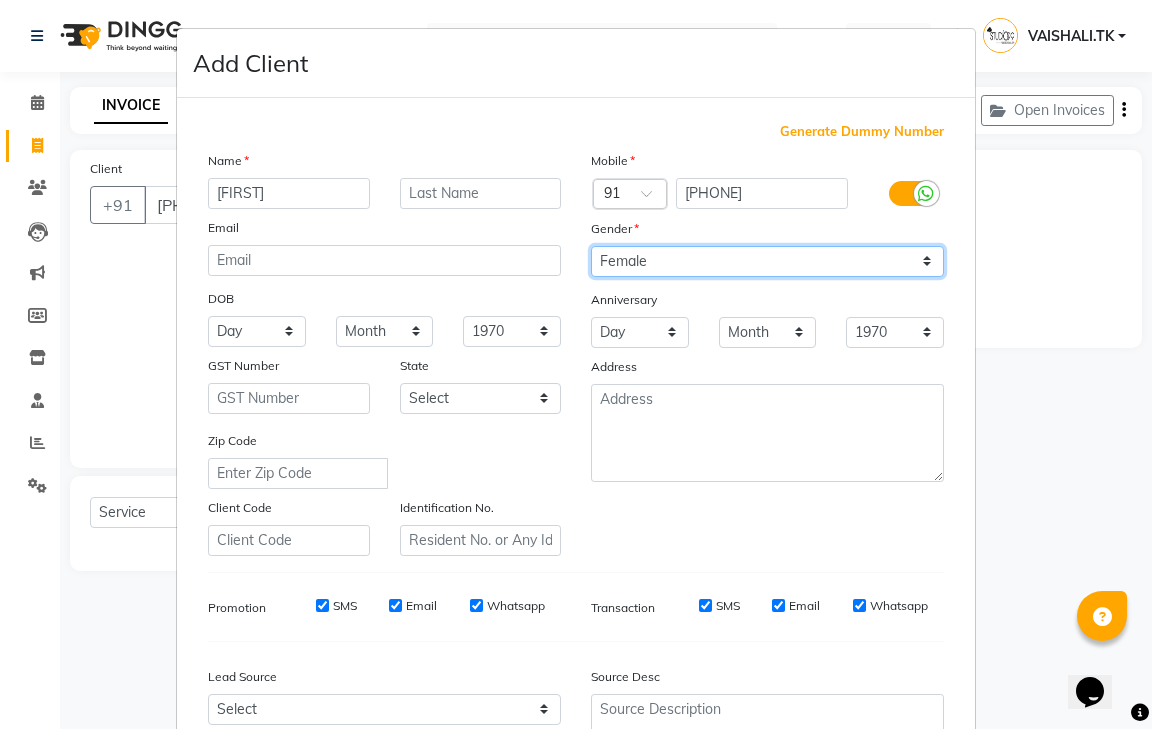 click on "Select Male Female Other Prefer Not To Say" at bounding box center [767, 261] 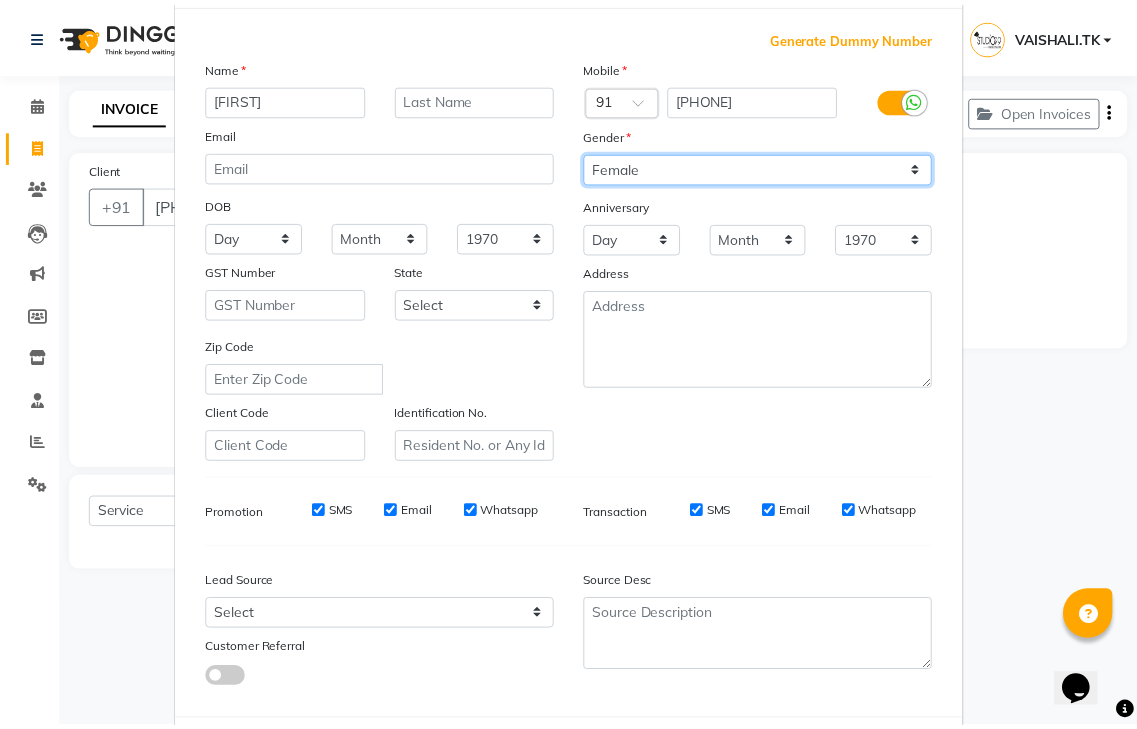 scroll, scrollTop: 194, scrollLeft: 0, axis: vertical 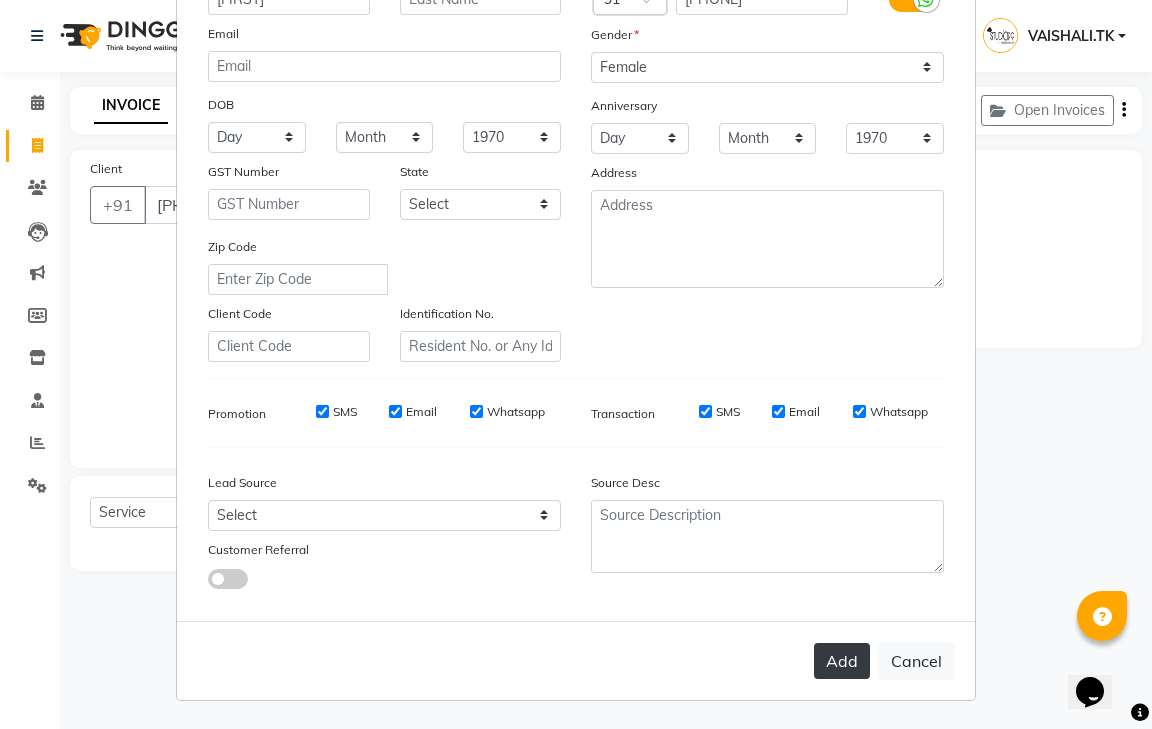 click on "Add" at bounding box center (842, 661) 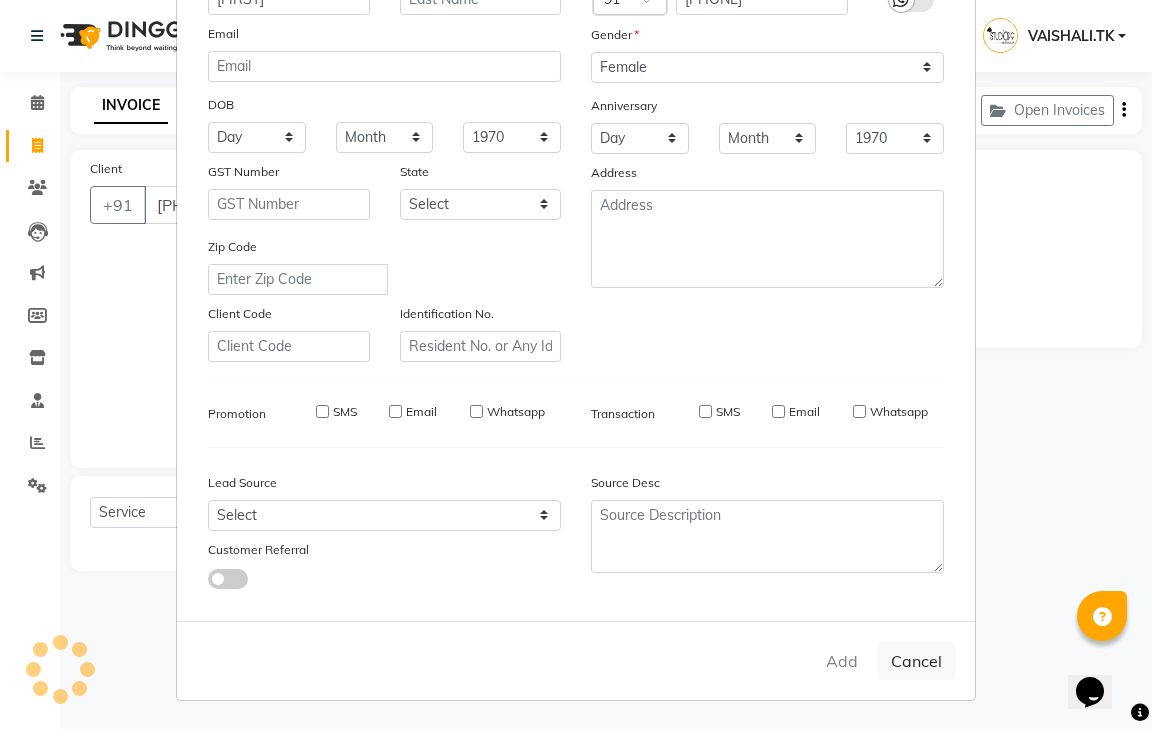 type 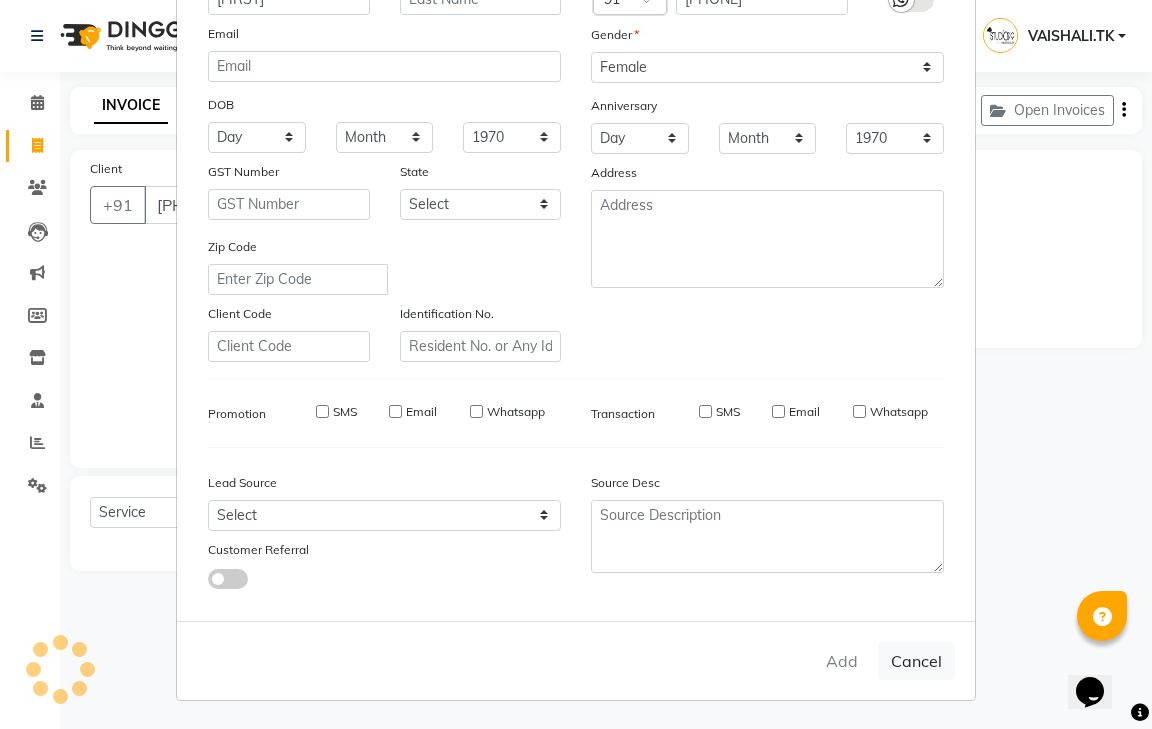 select 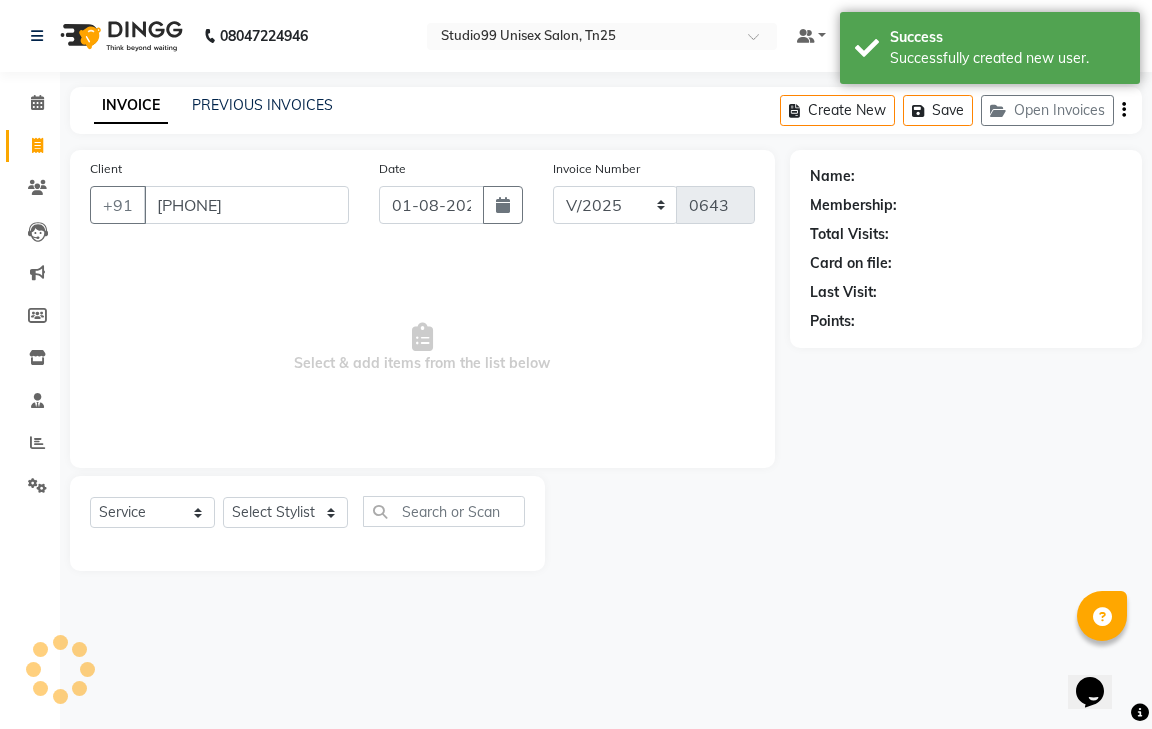 select on "1: Object" 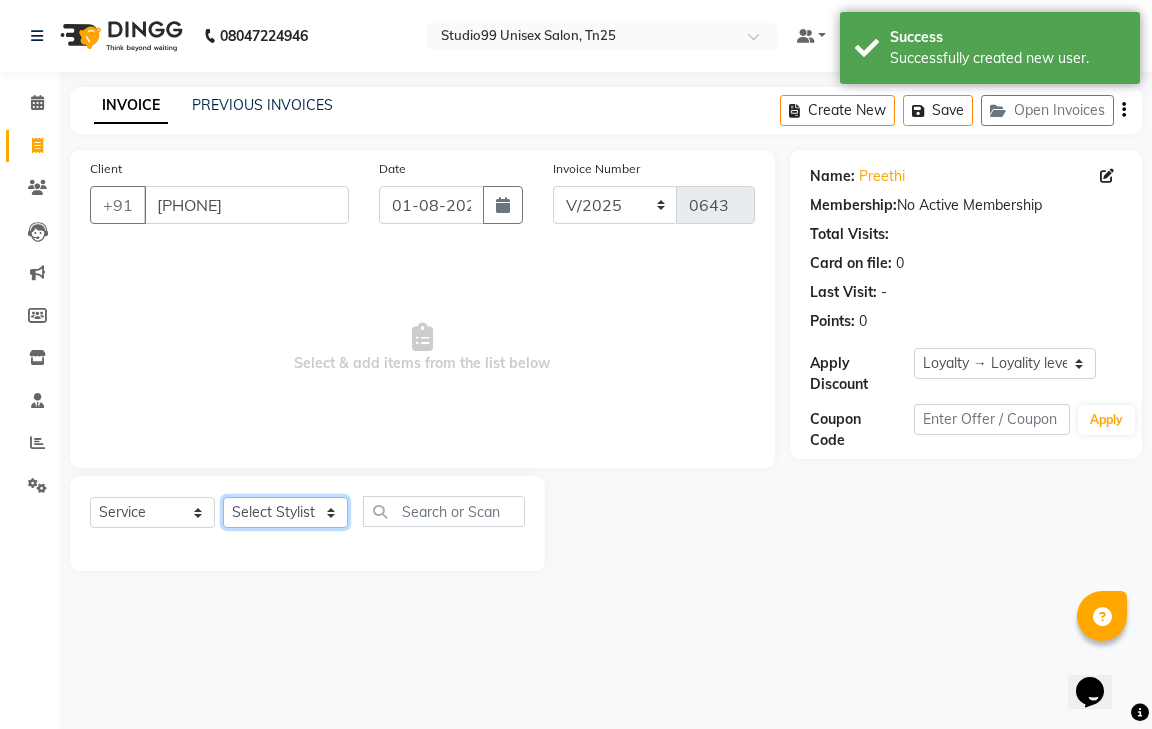 click on "Select Stylist gendral [FIRST]-[FIRST] [FIRST] [FIRST] [FIRST] [FIRST] [FIRST] [FIRST]" 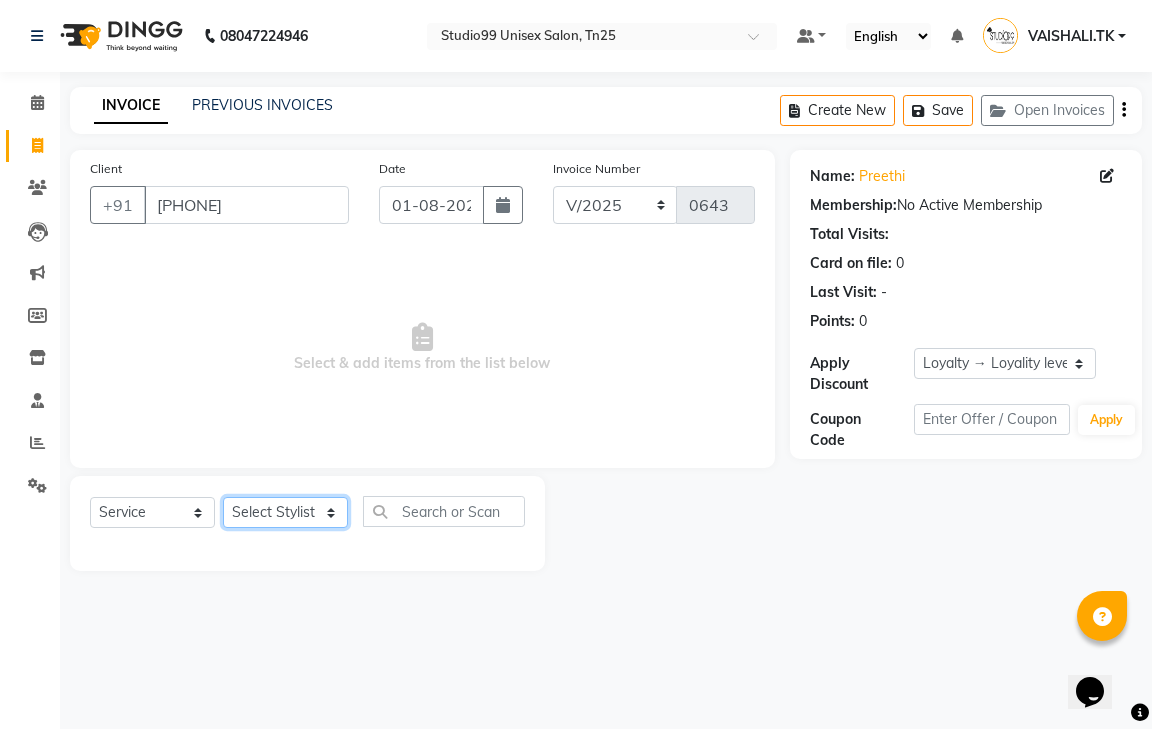 select on "[PHONE]" 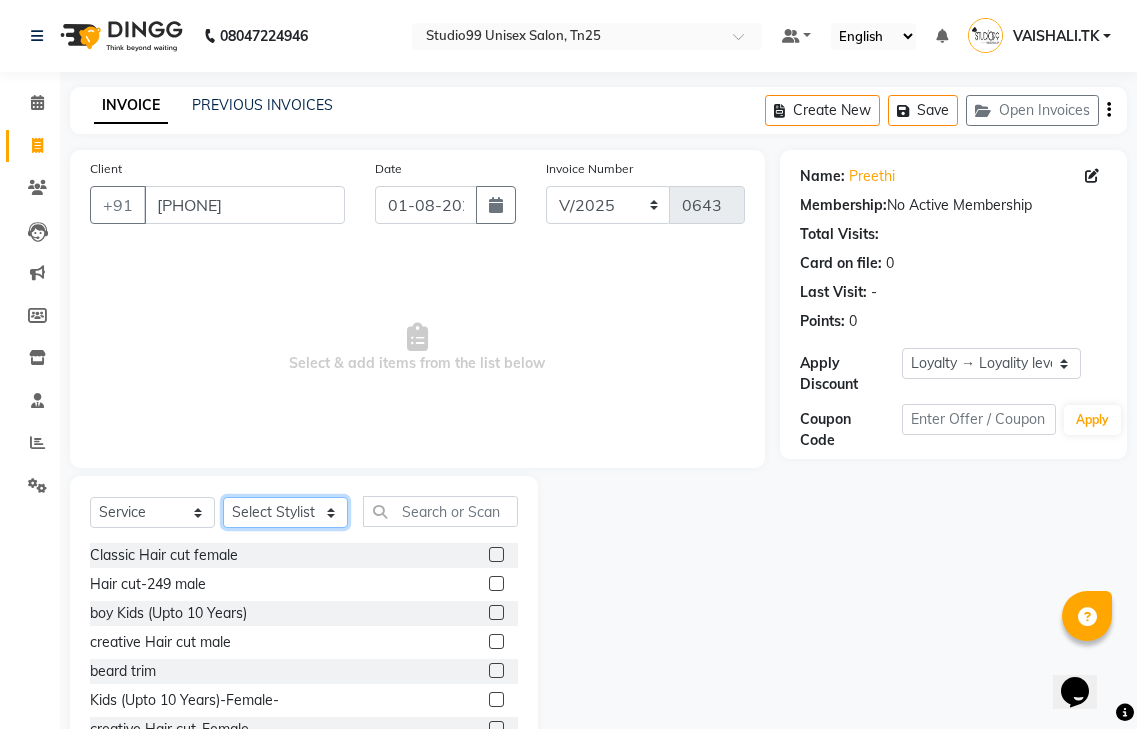 scroll, scrollTop: 100, scrollLeft: 0, axis: vertical 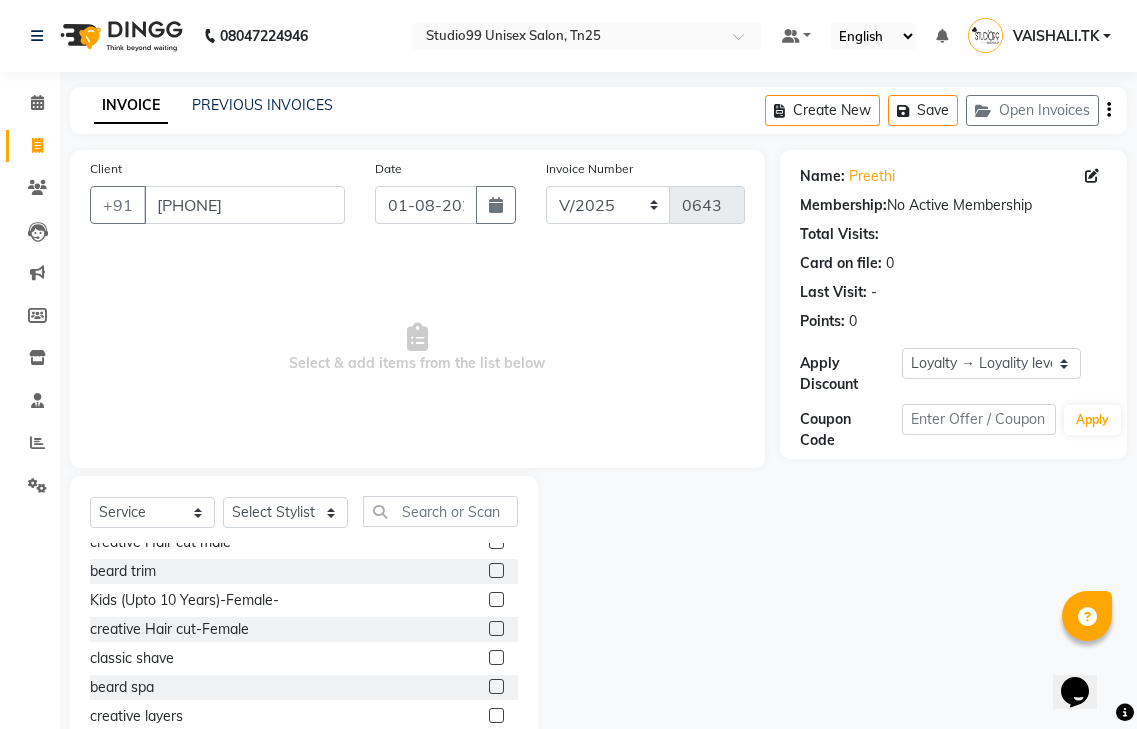 click 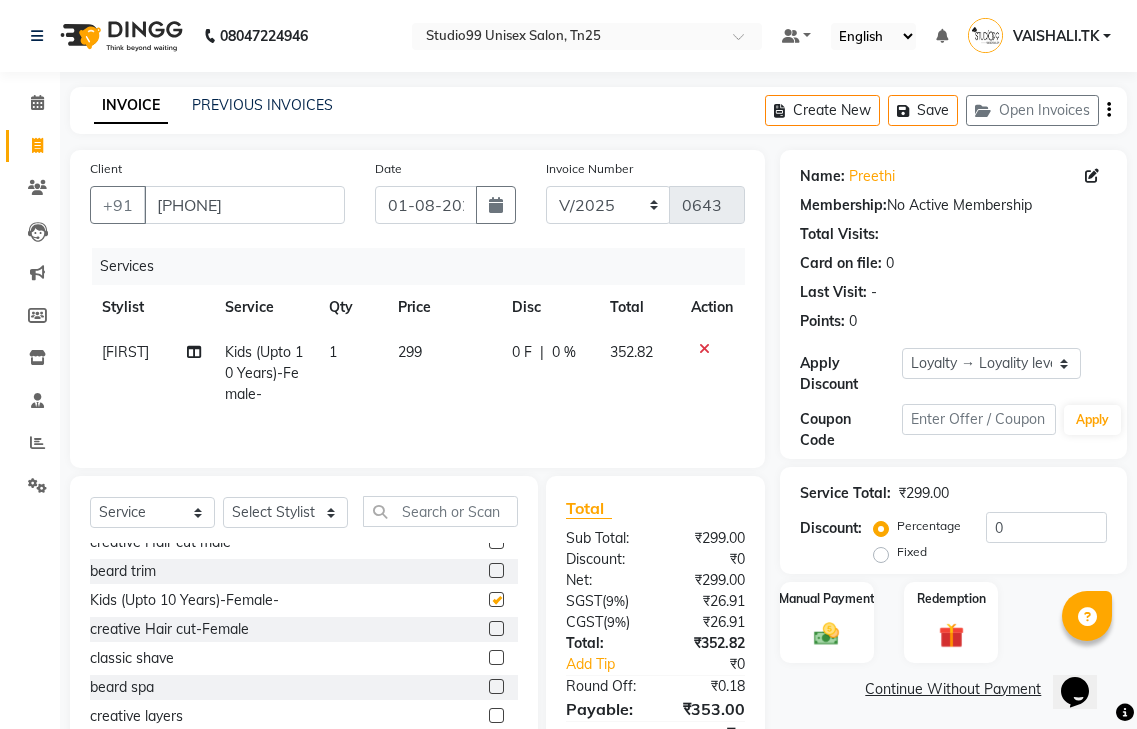 checkbox on "false" 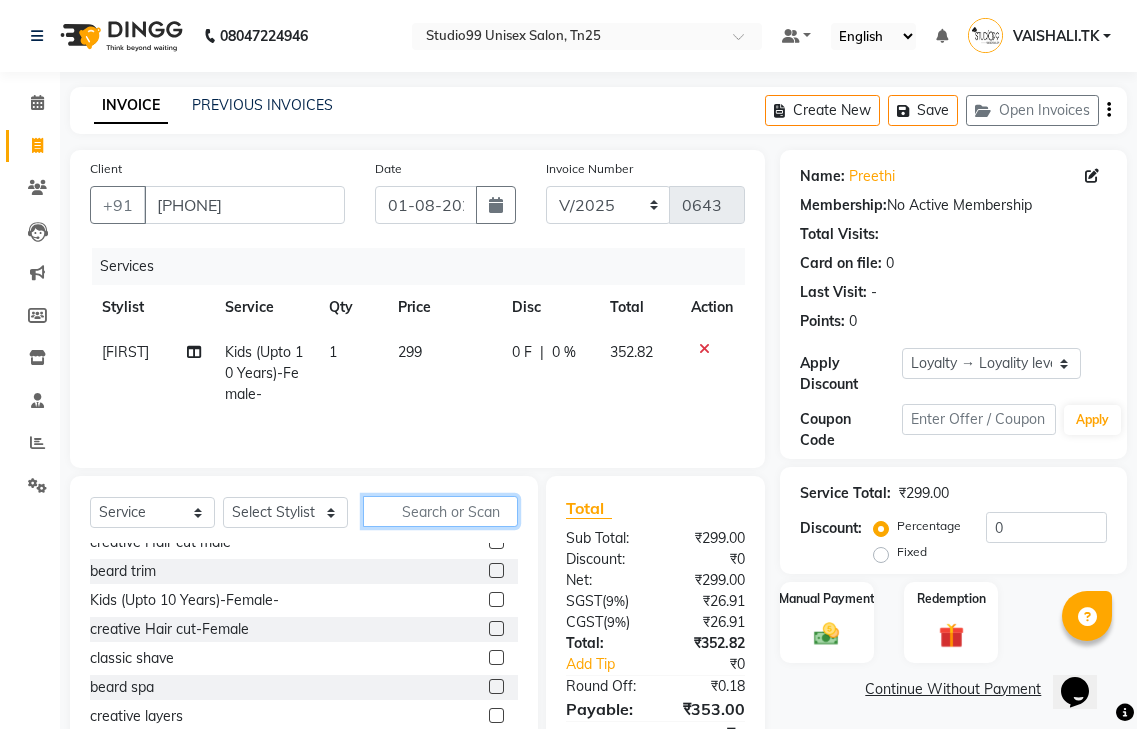 click 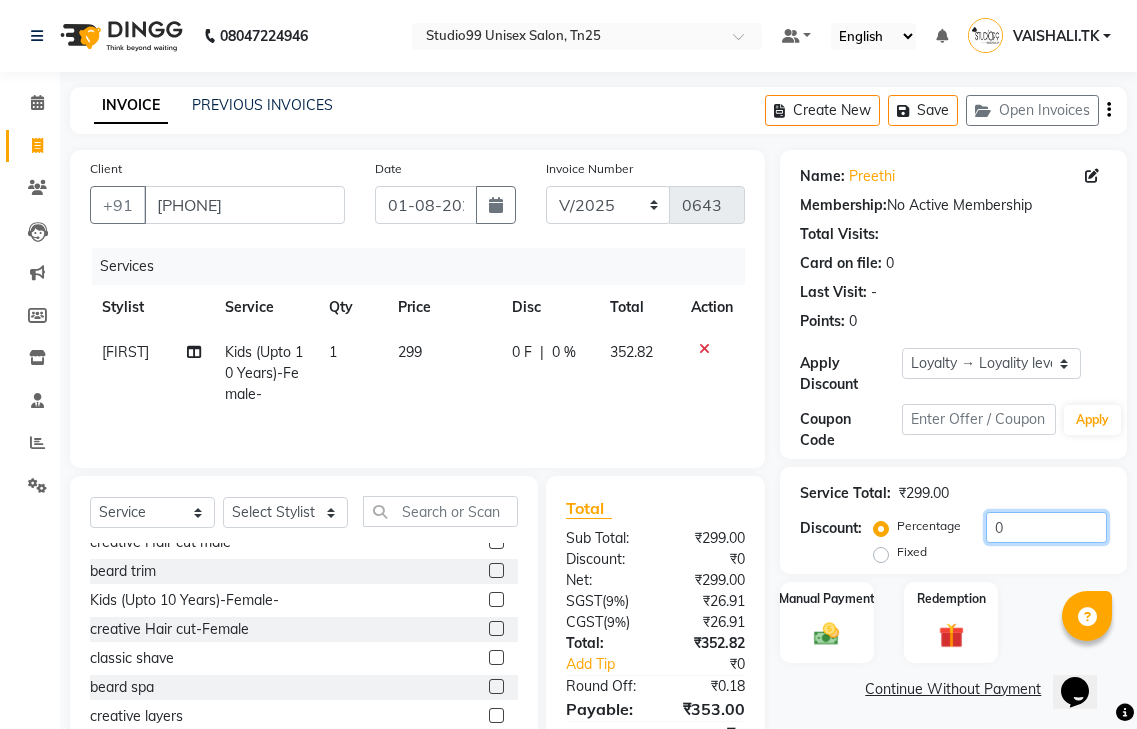 drag, startPoint x: 1020, startPoint y: 529, endPoint x: 1075, endPoint y: 586, distance: 79.20859 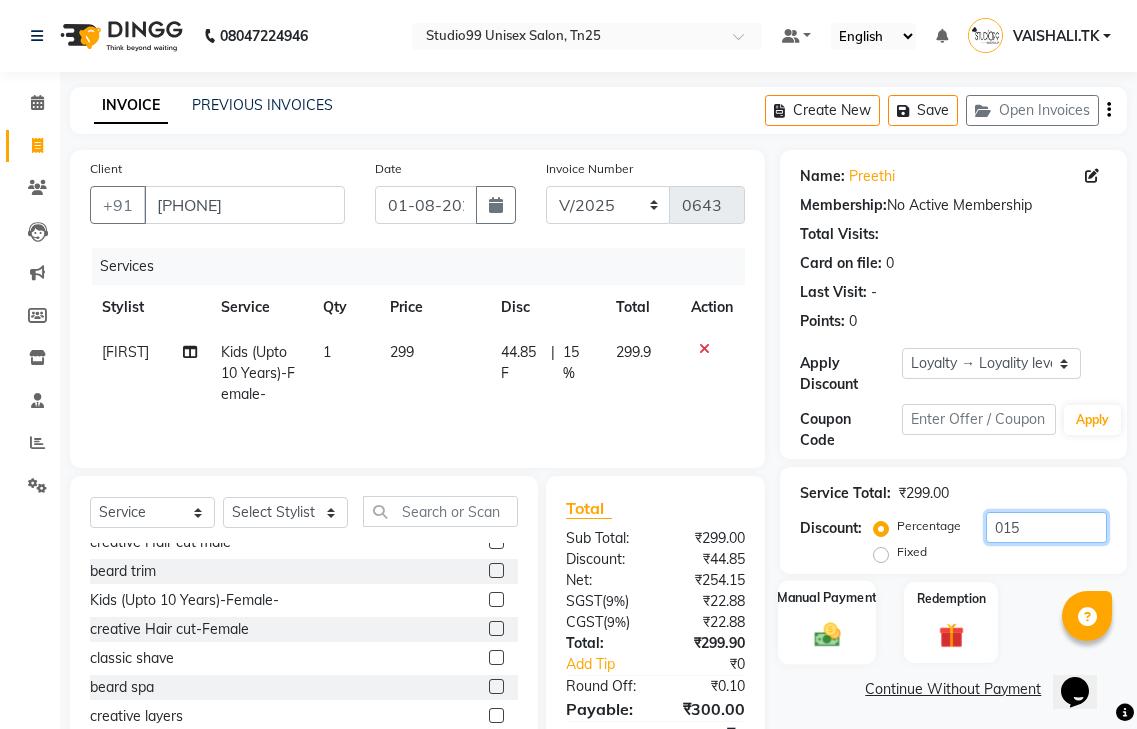 type on "015" 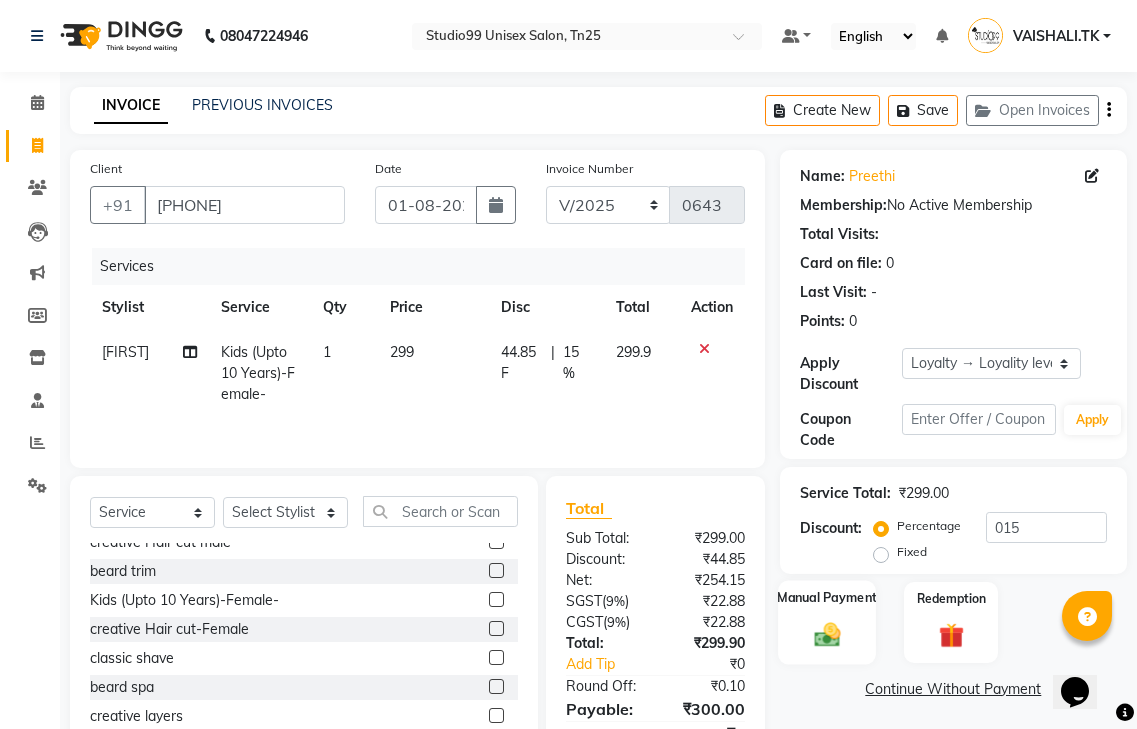 click 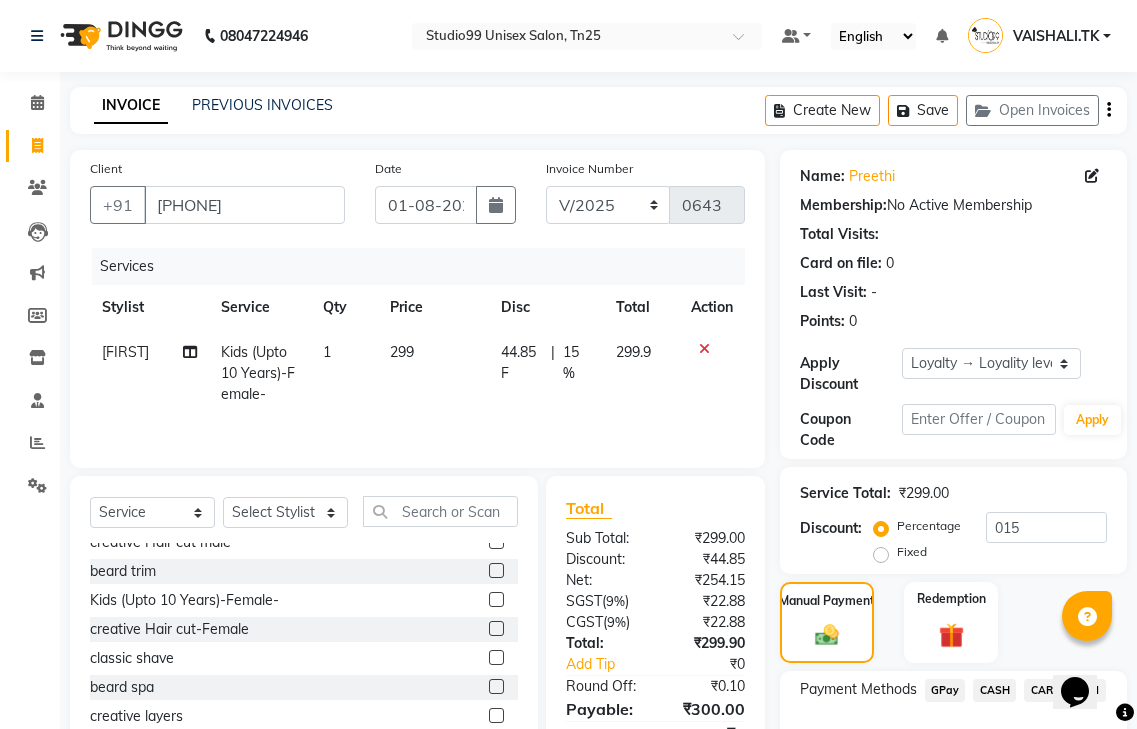 click on "GPay" 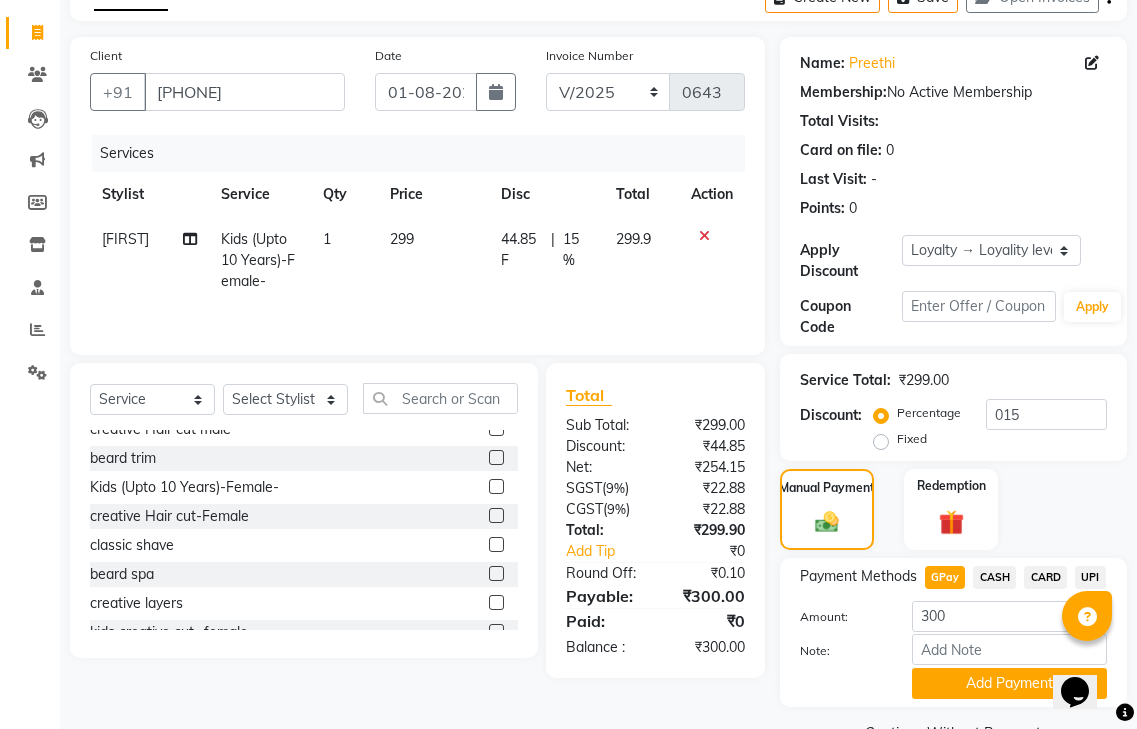 scroll, scrollTop: 162, scrollLeft: 0, axis: vertical 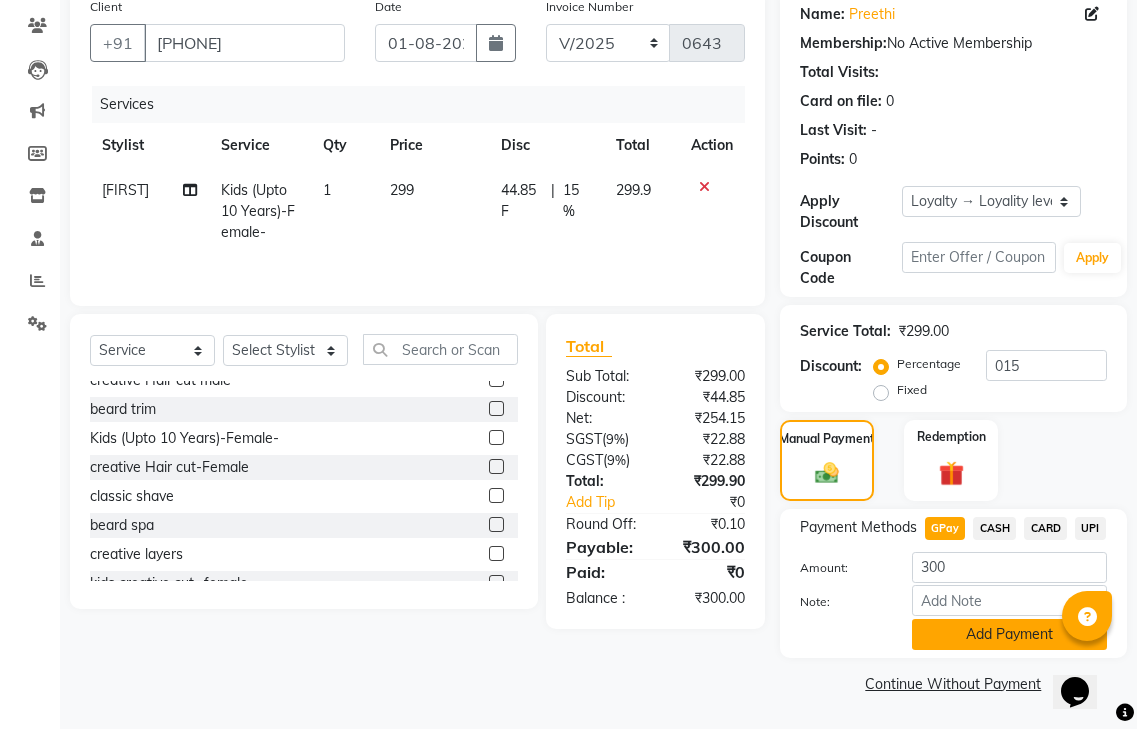 click on "Add Payment" 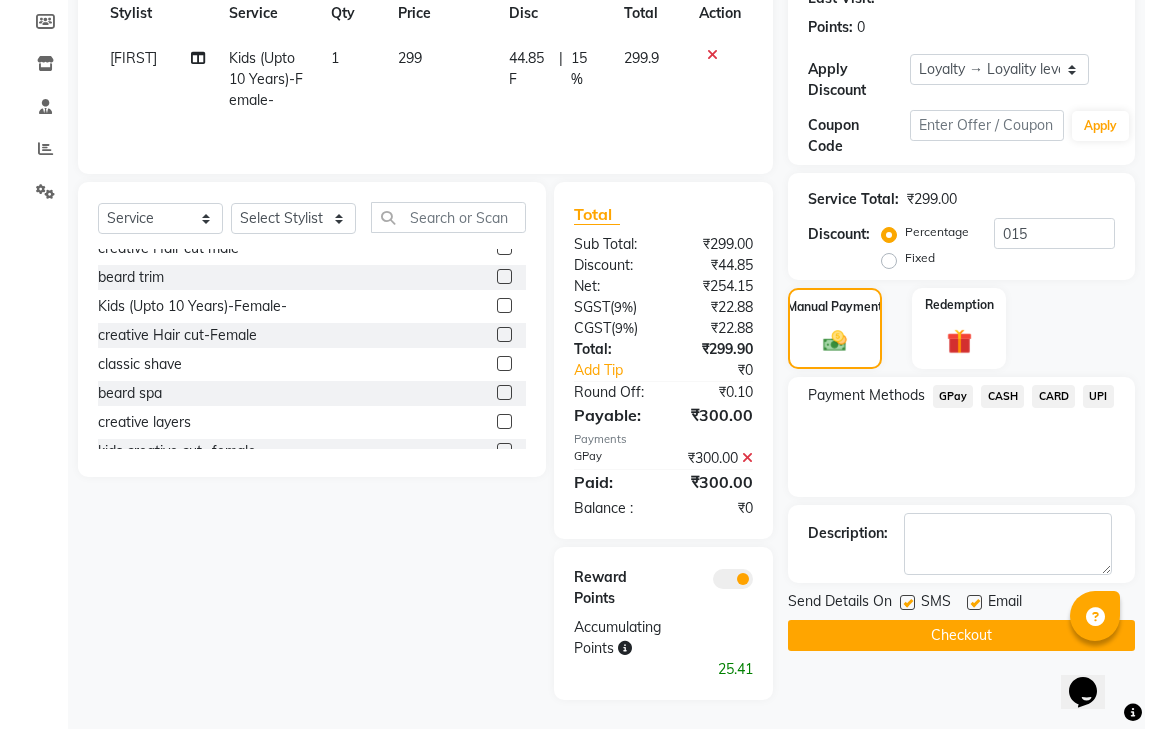 scroll, scrollTop: 295, scrollLeft: 0, axis: vertical 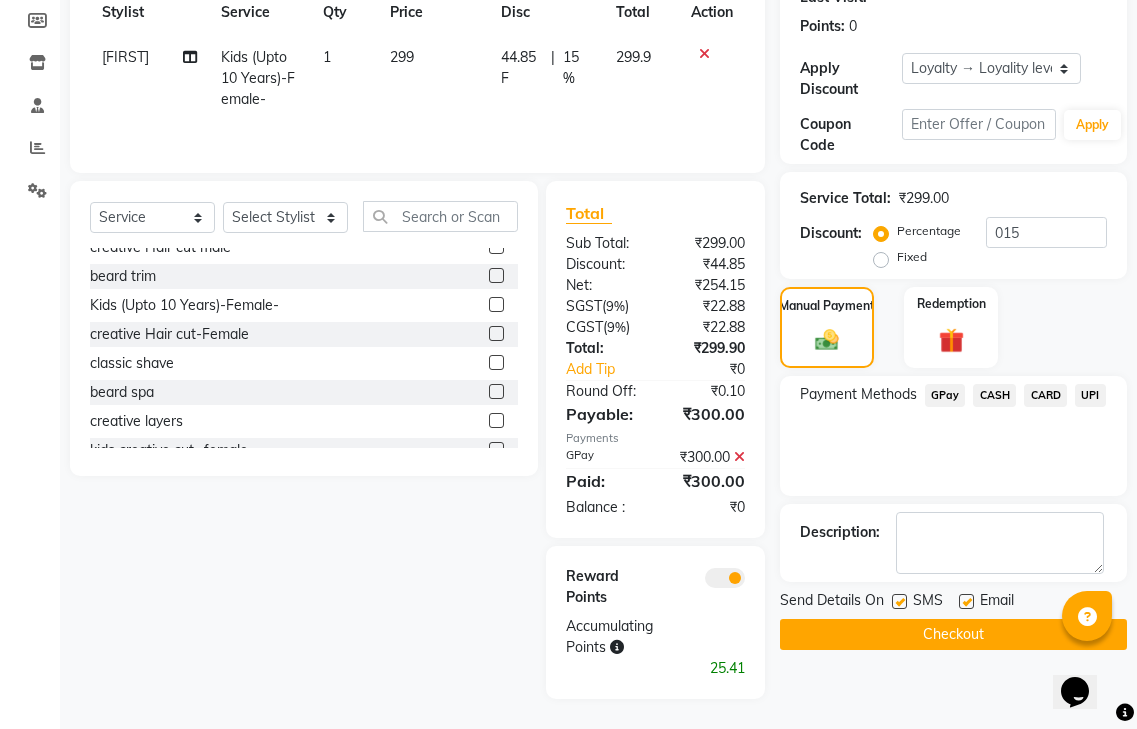 click 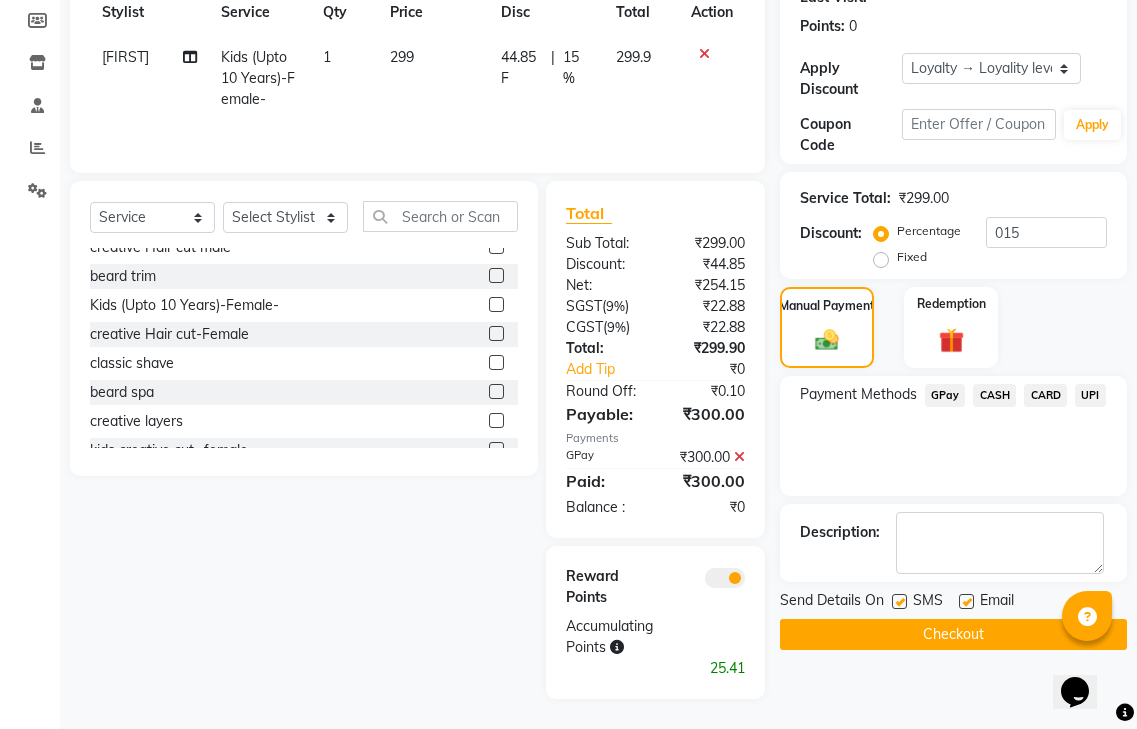 click 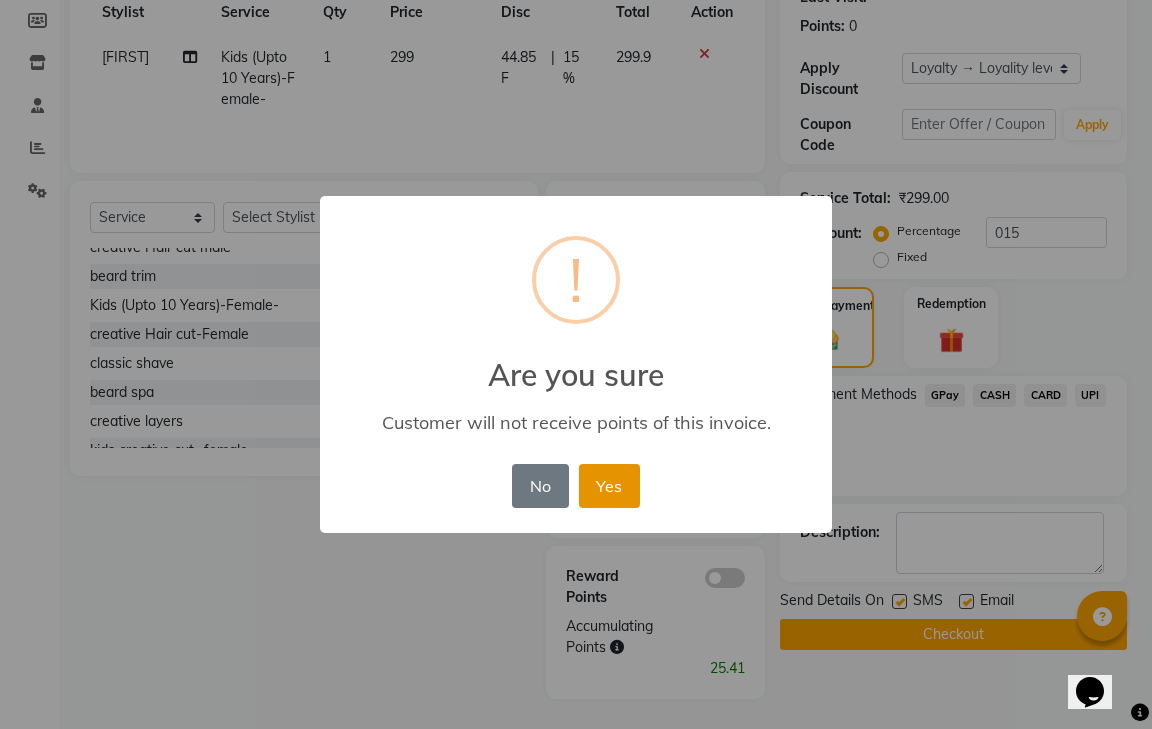 click on "Yes" at bounding box center [609, 486] 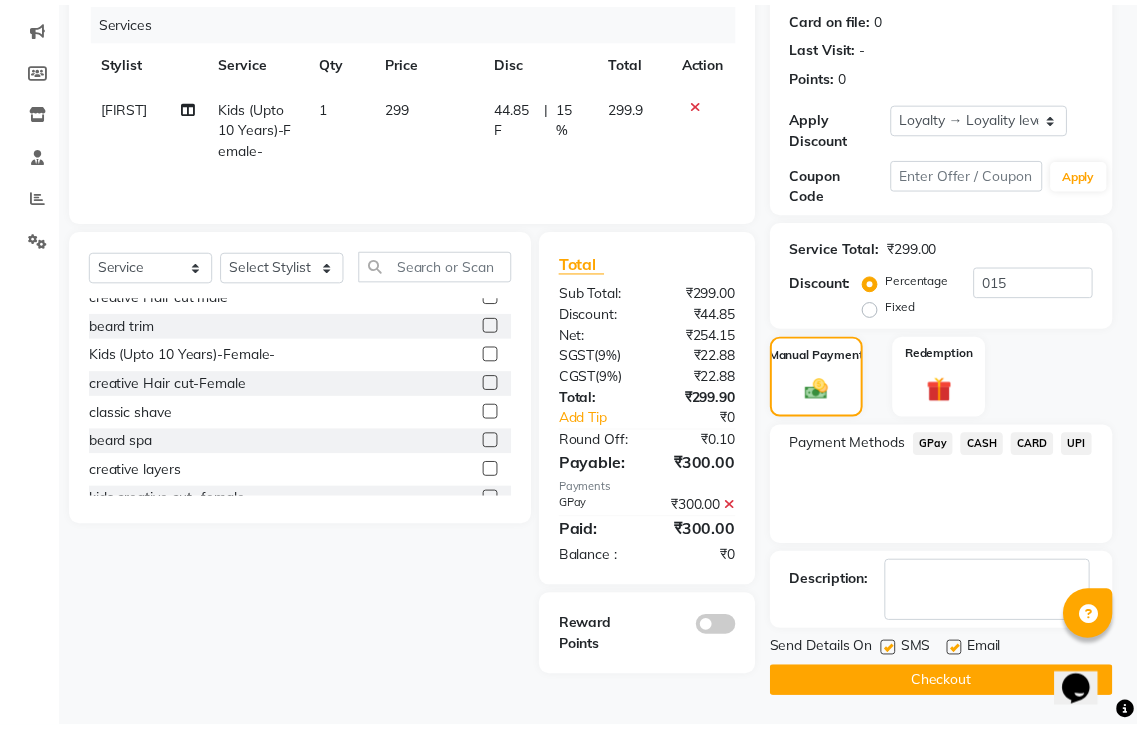 scroll, scrollTop: 246, scrollLeft: 0, axis: vertical 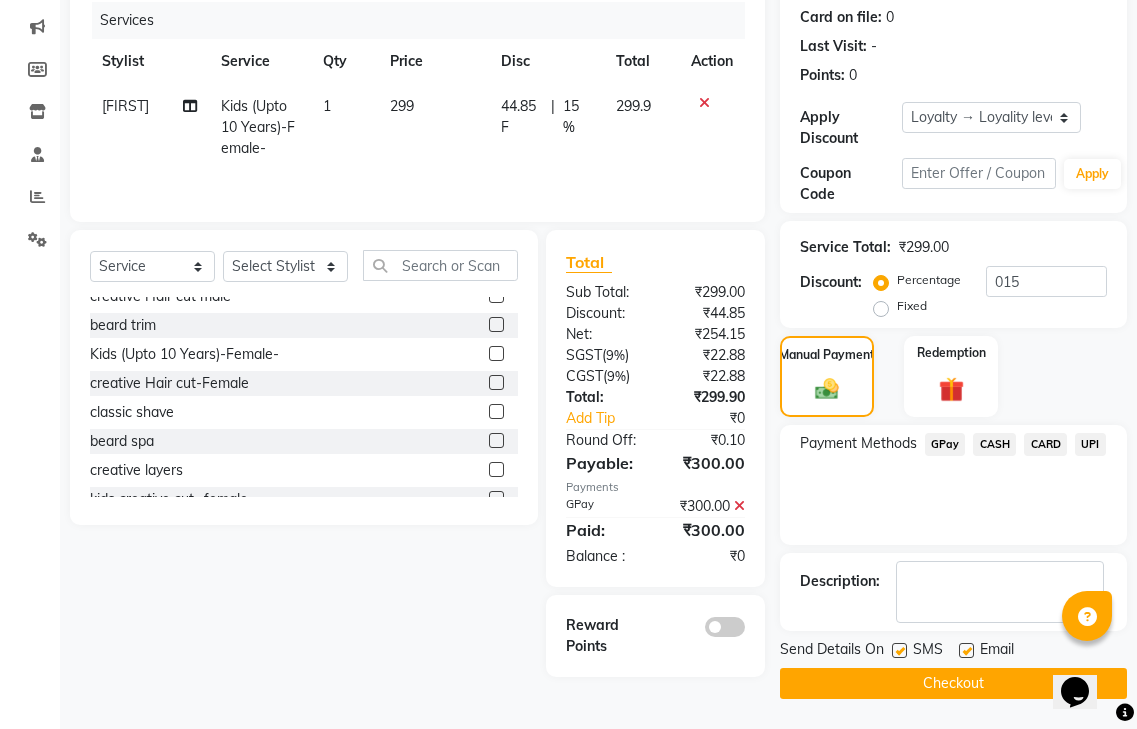 click on "Checkout" 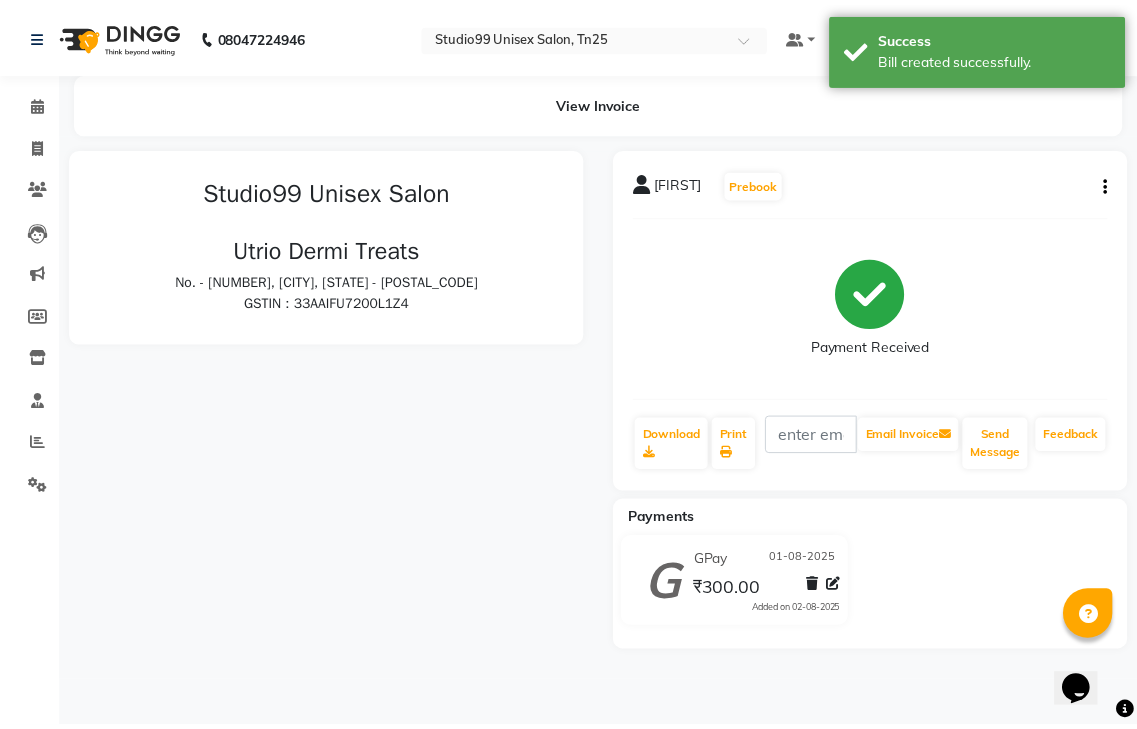 scroll, scrollTop: 0, scrollLeft: 0, axis: both 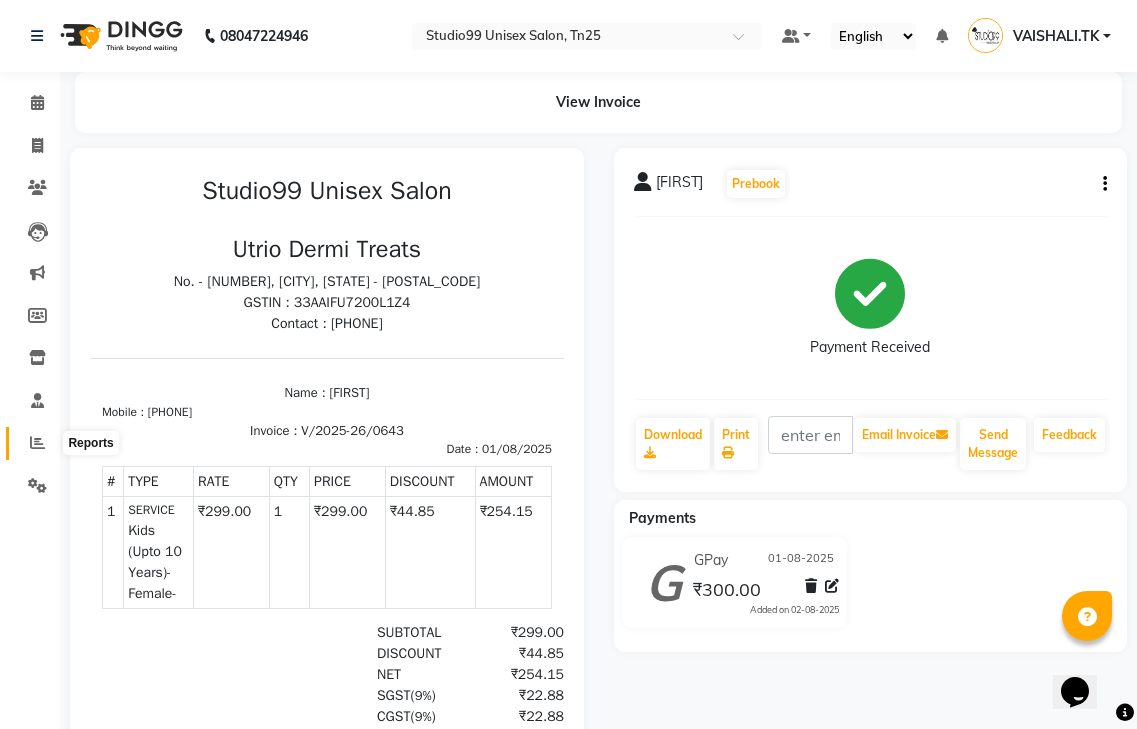 click 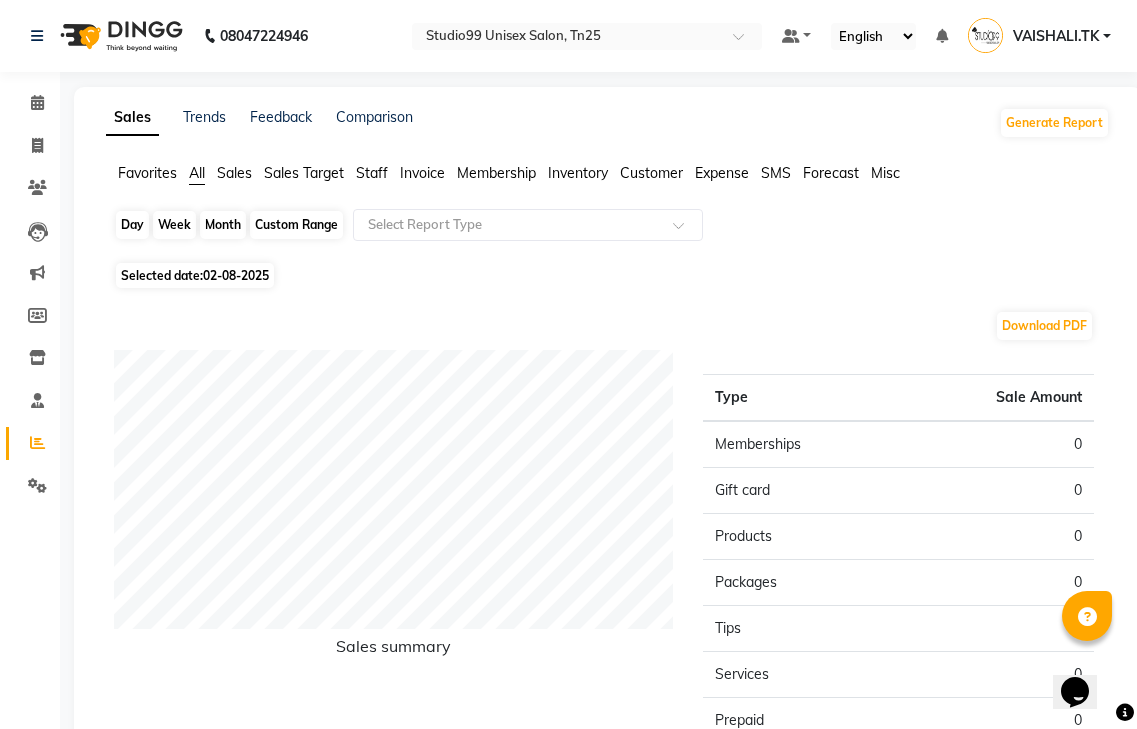 click on "Day" 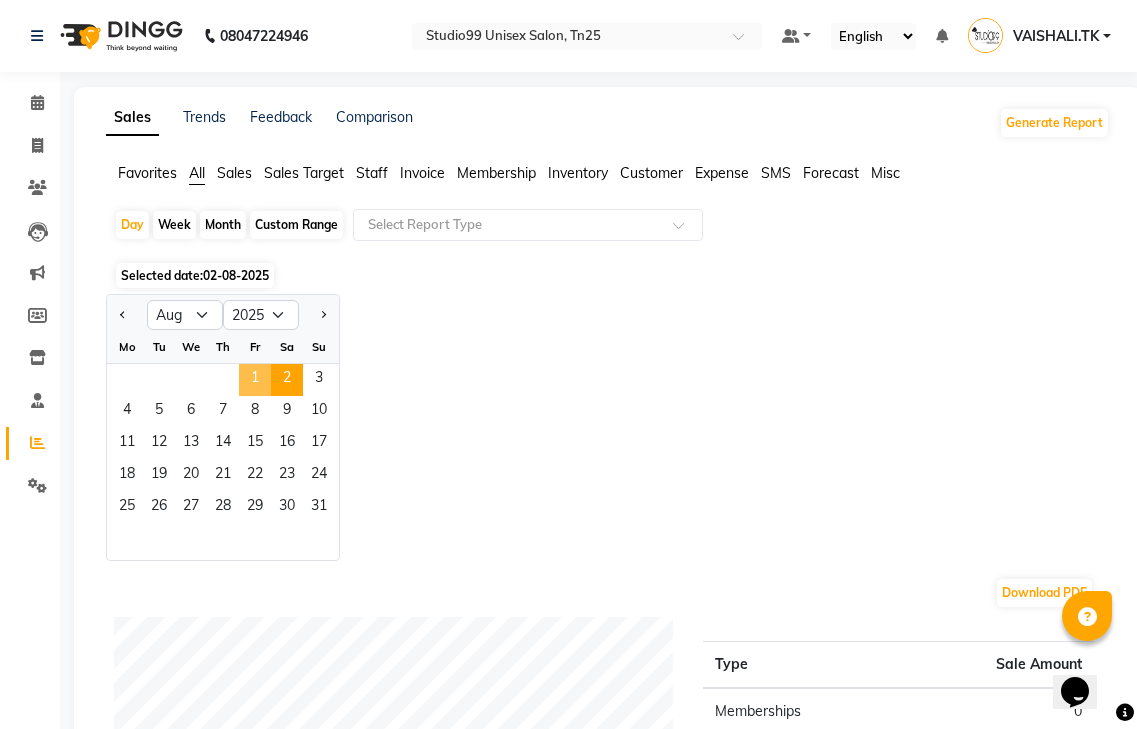 click on "1" 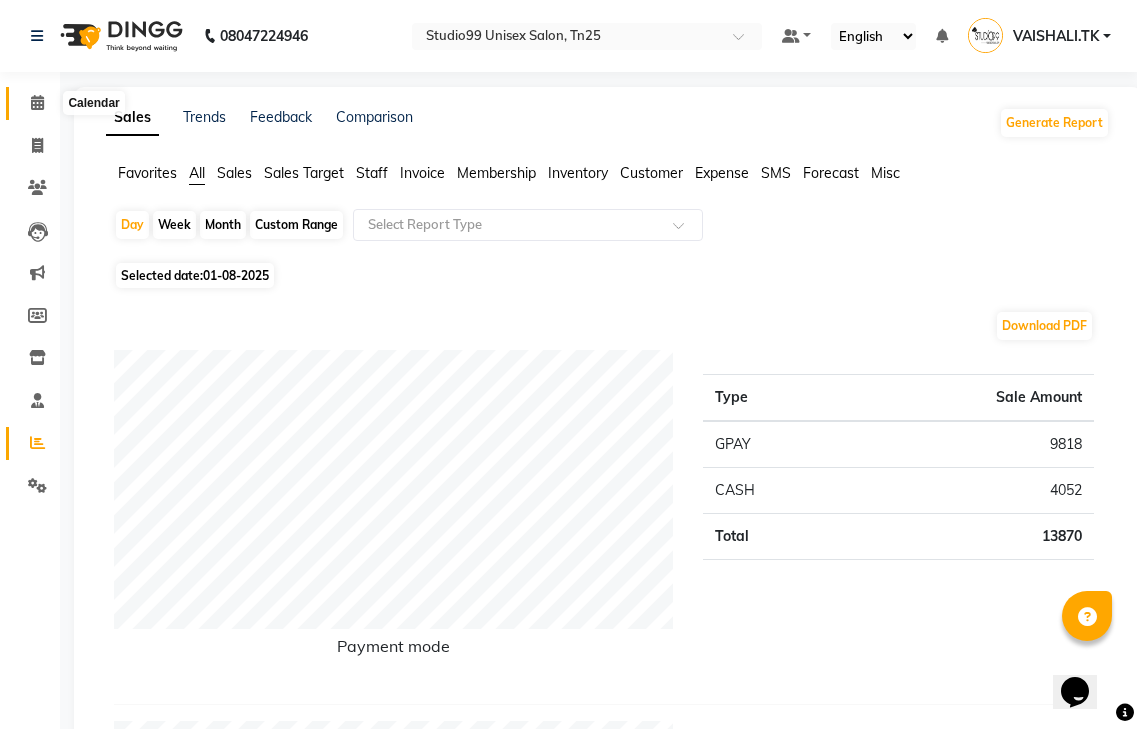 click 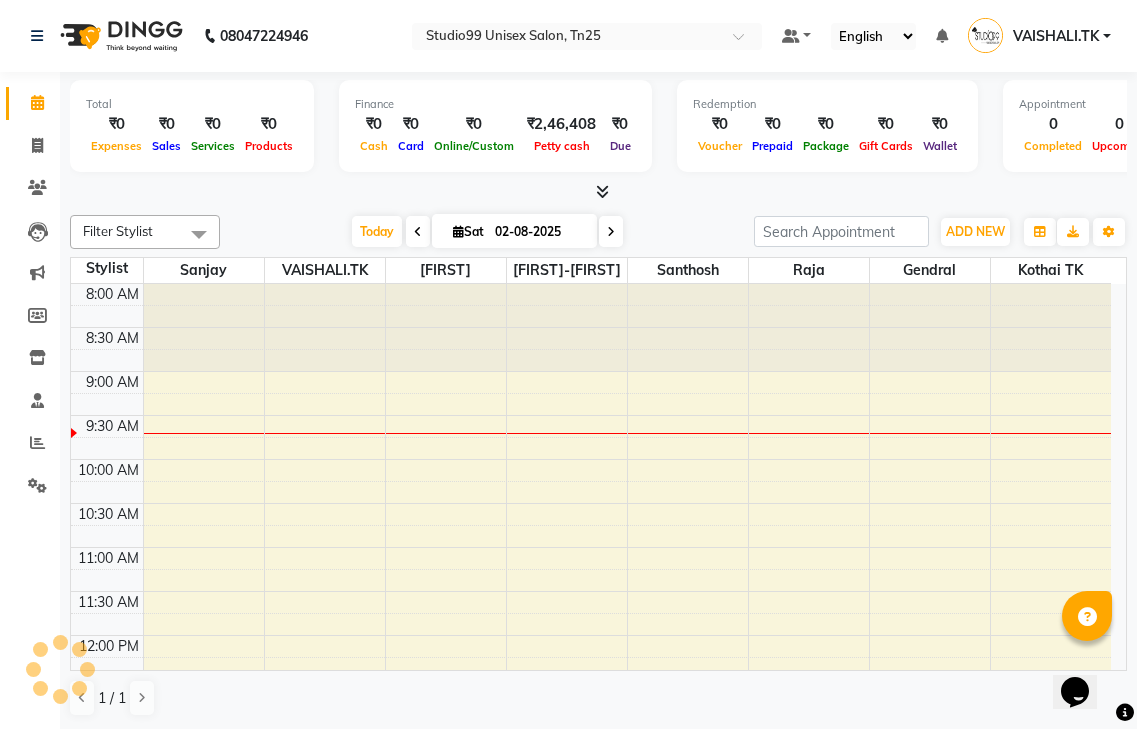 scroll, scrollTop: 0, scrollLeft: 0, axis: both 